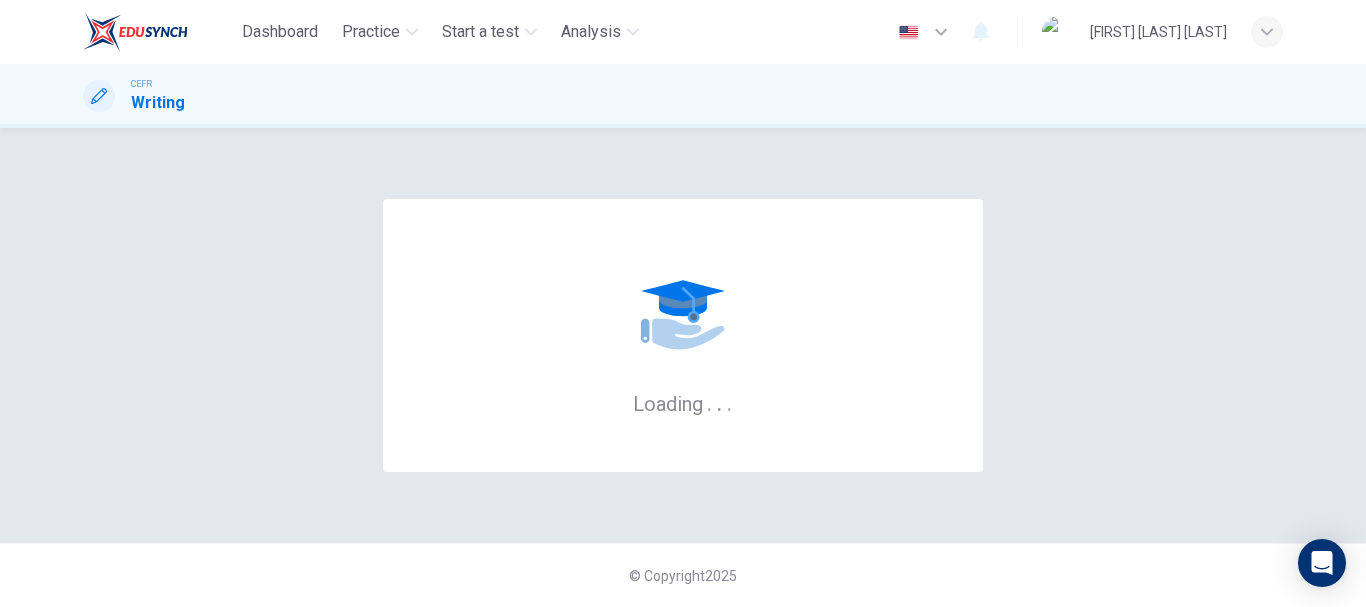 scroll, scrollTop: 0, scrollLeft: 0, axis: both 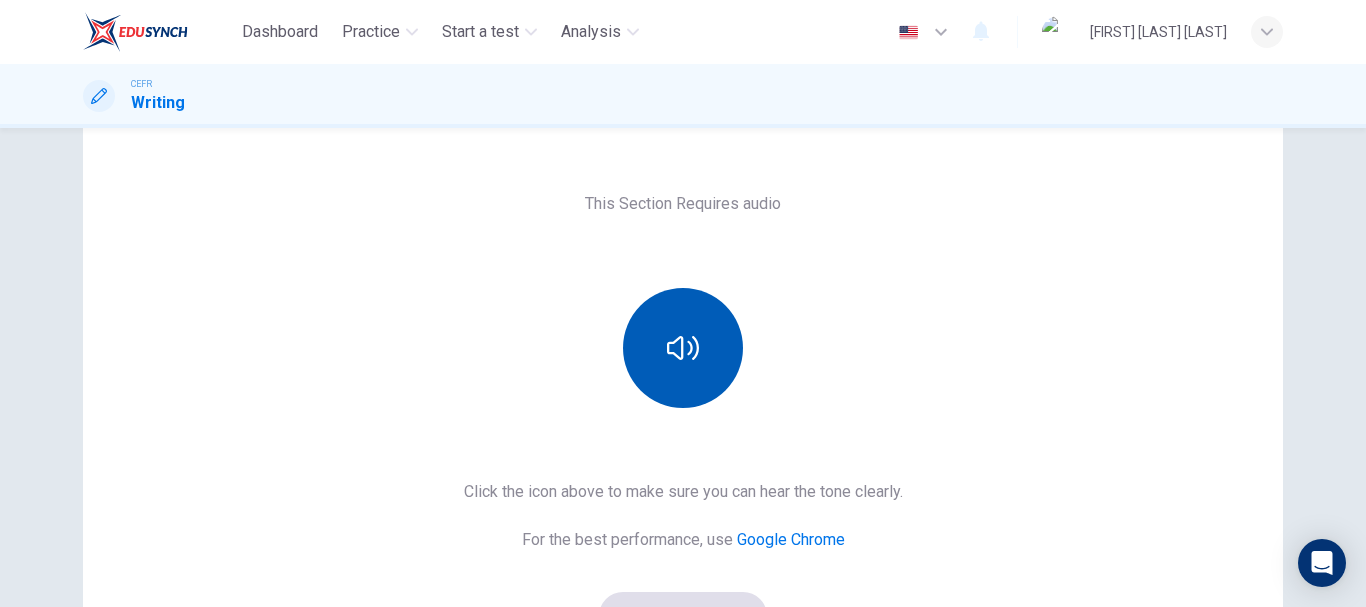 click at bounding box center [683, 348] 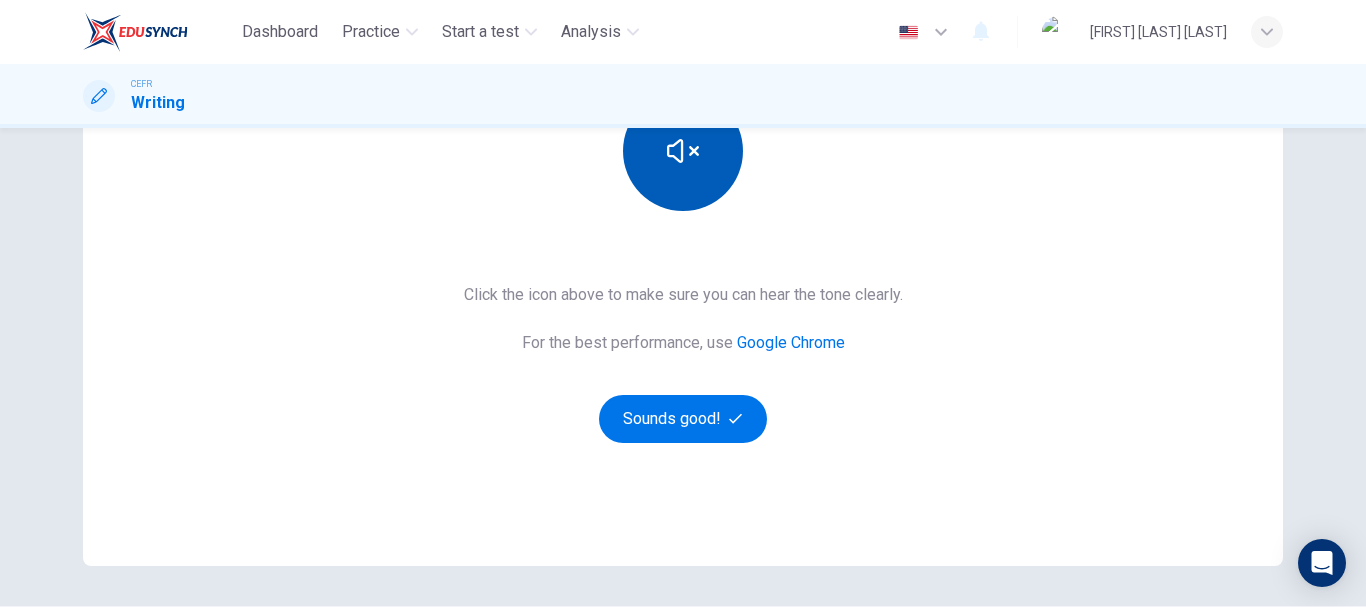 scroll, scrollTop: 317, scrollLeft: 0, axis: vertical 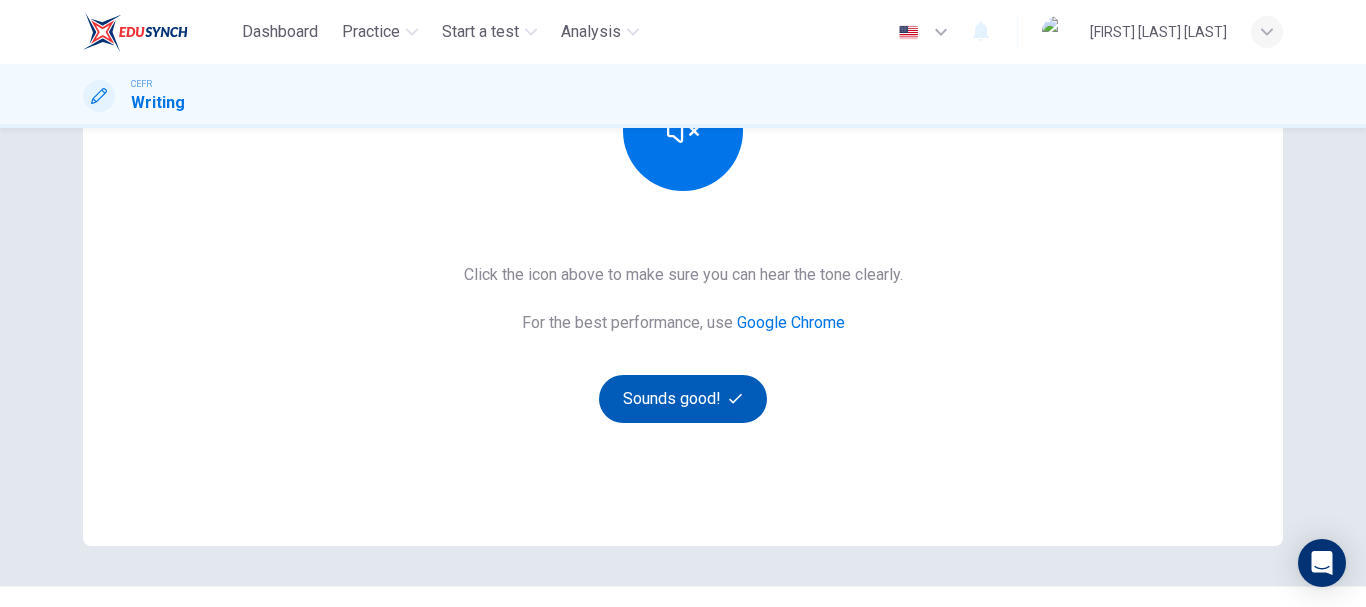 click on "Sounds good!" at bounding box center (683, 399) 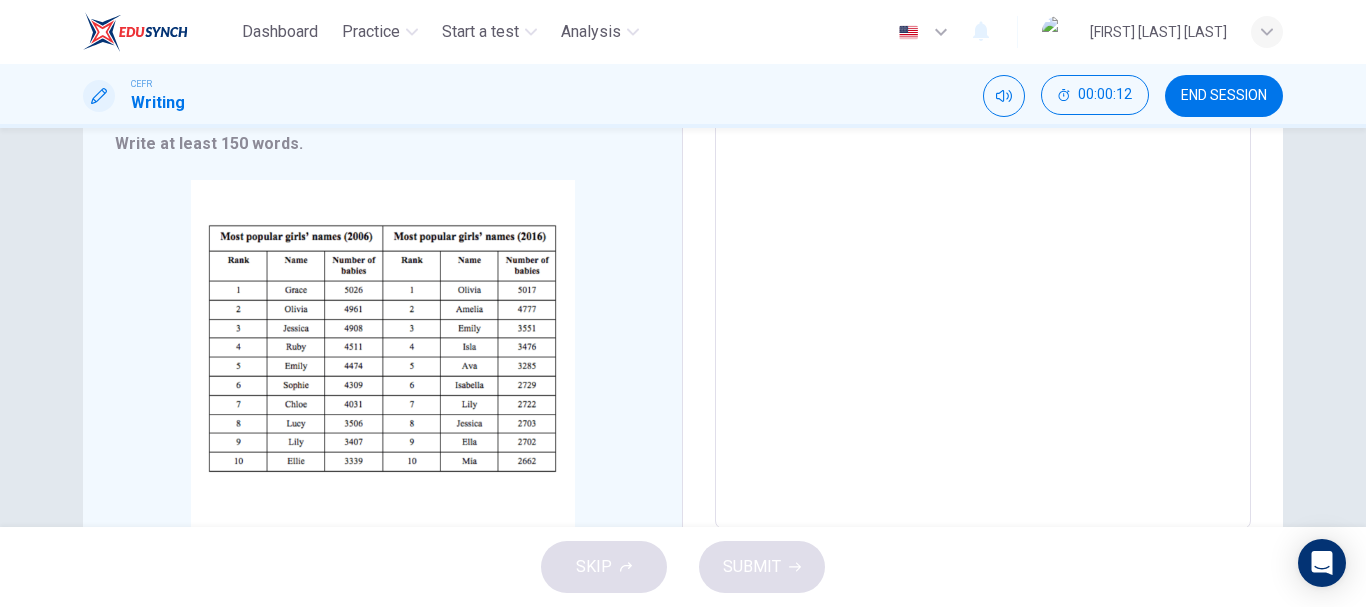scroll, scrollTop: 317, scrollLeft: 0, axis: vertical 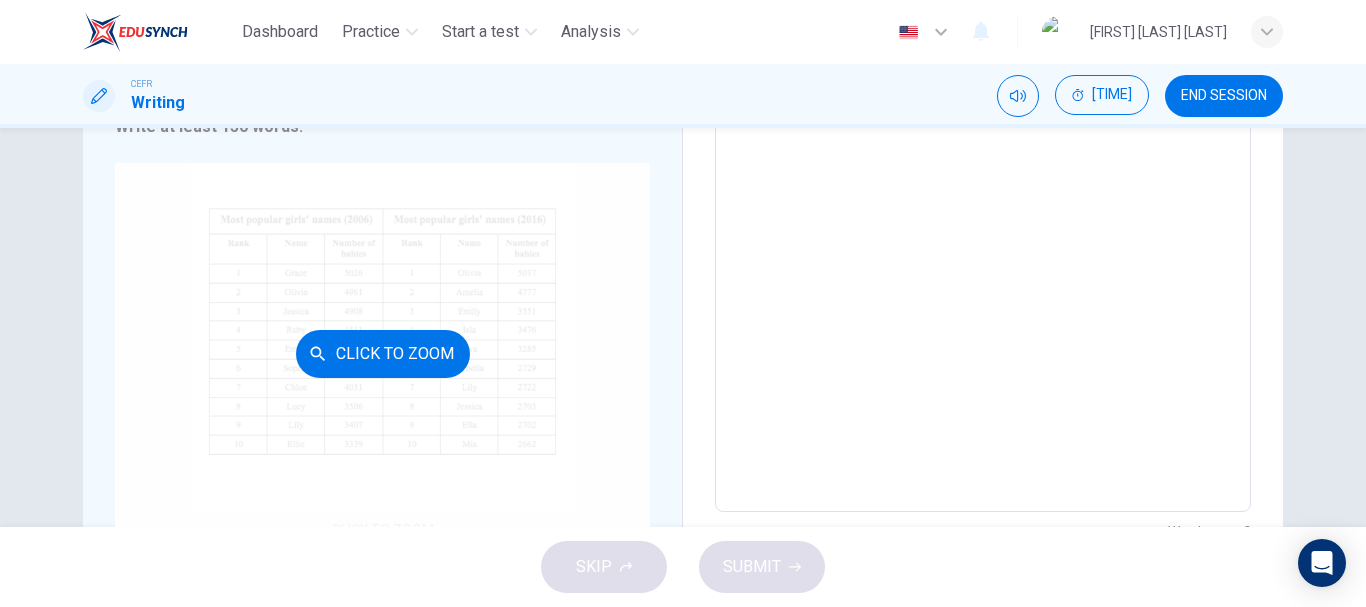 click on "Click to Zoom" at bounding box center [382, 353] 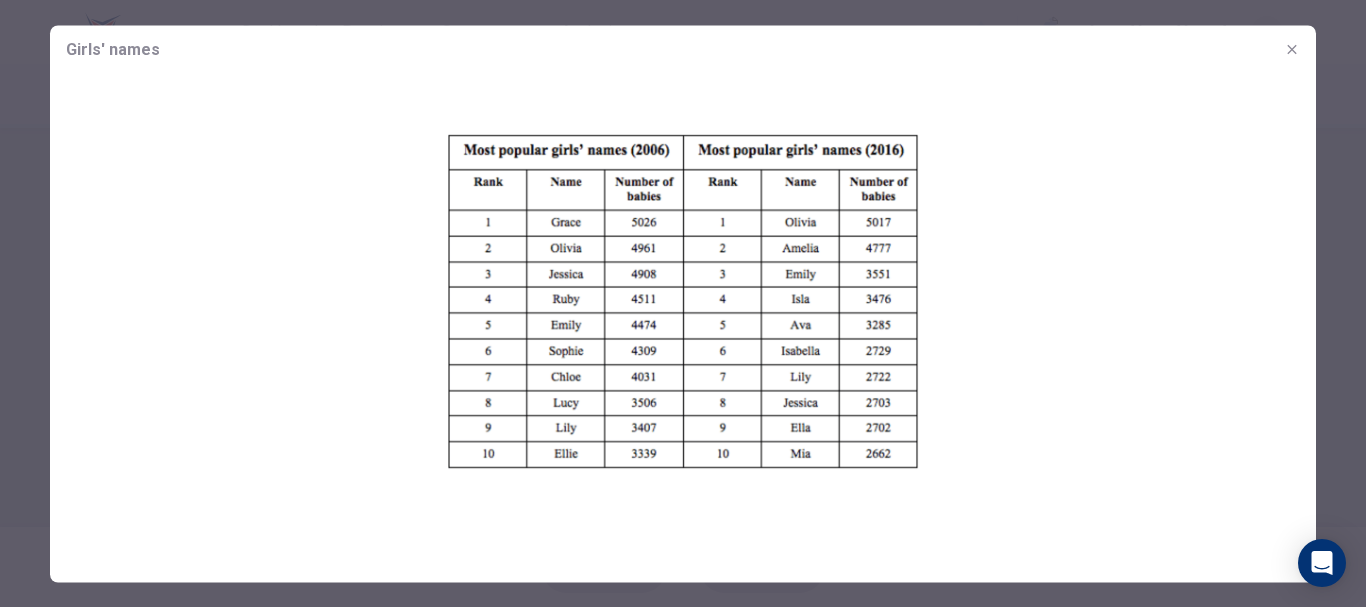 click at bounding box center [1292, 49] 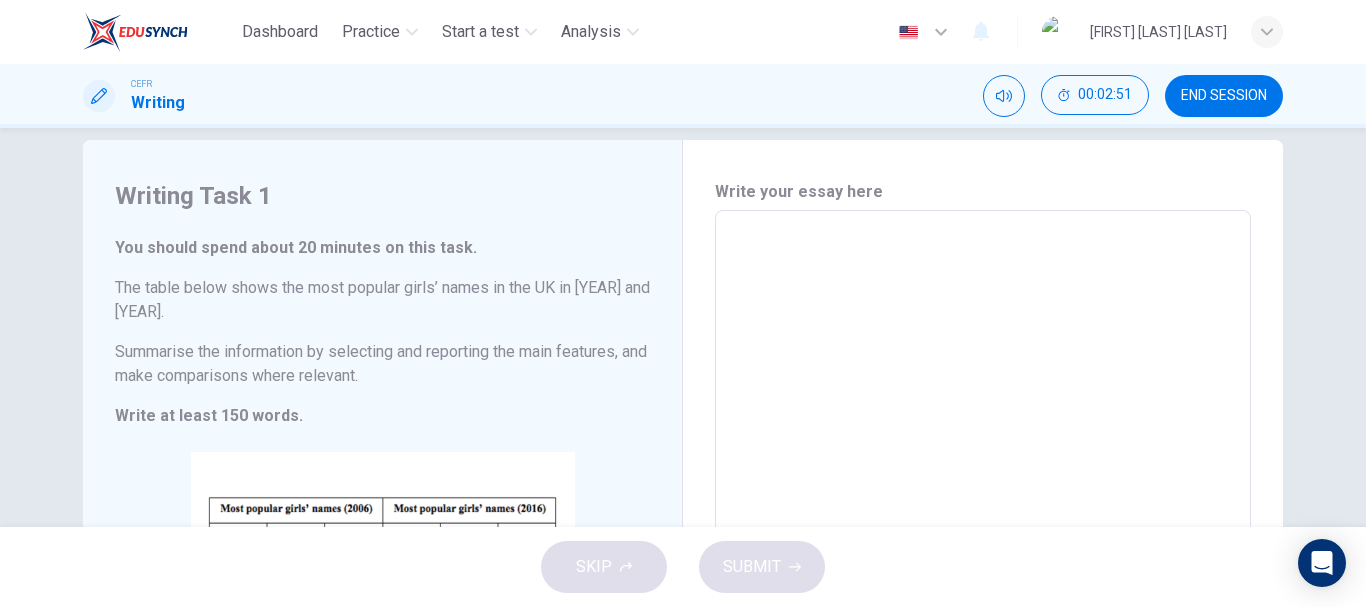 scroll, scrollTop: 67, scrollLeft: 0, axis: vertical 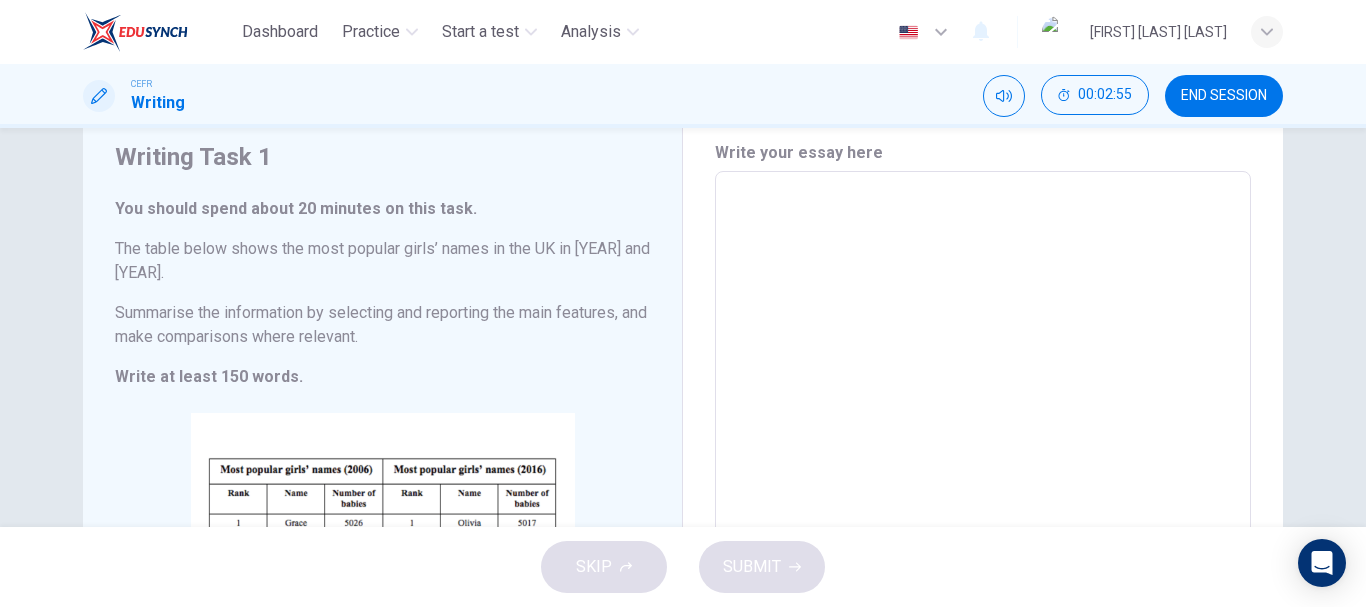 click at bounding box center [983, 467] 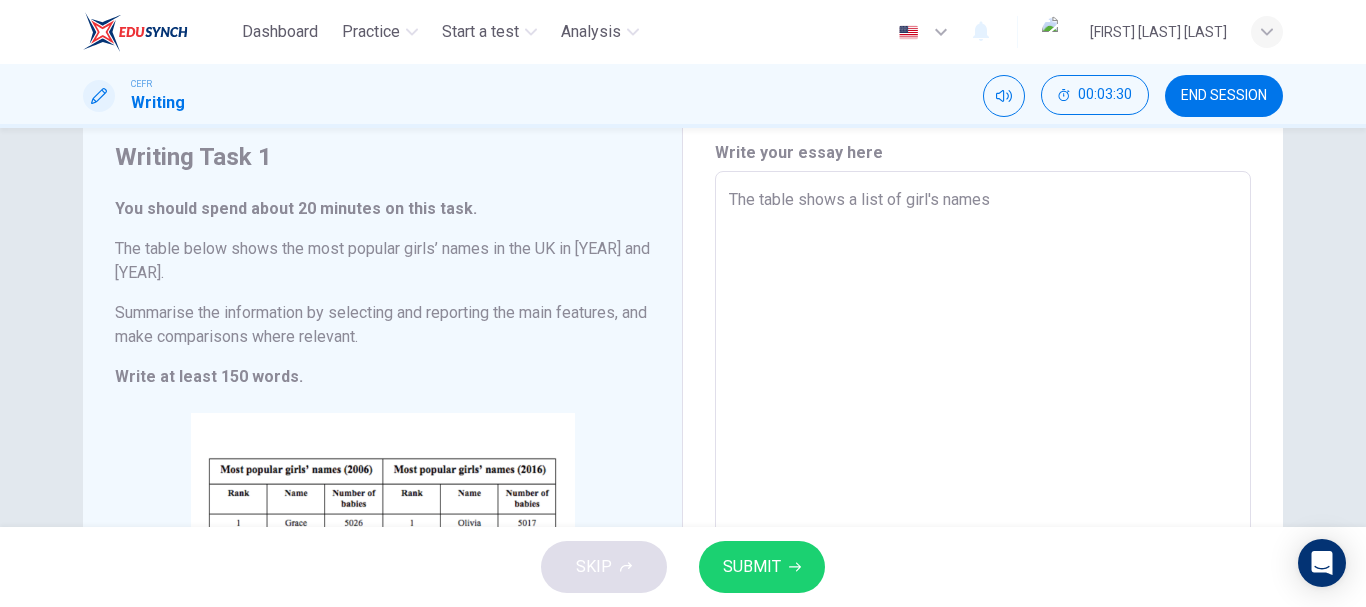 click on "The table shows a list of girl's names" at bounding box center (983, 467) 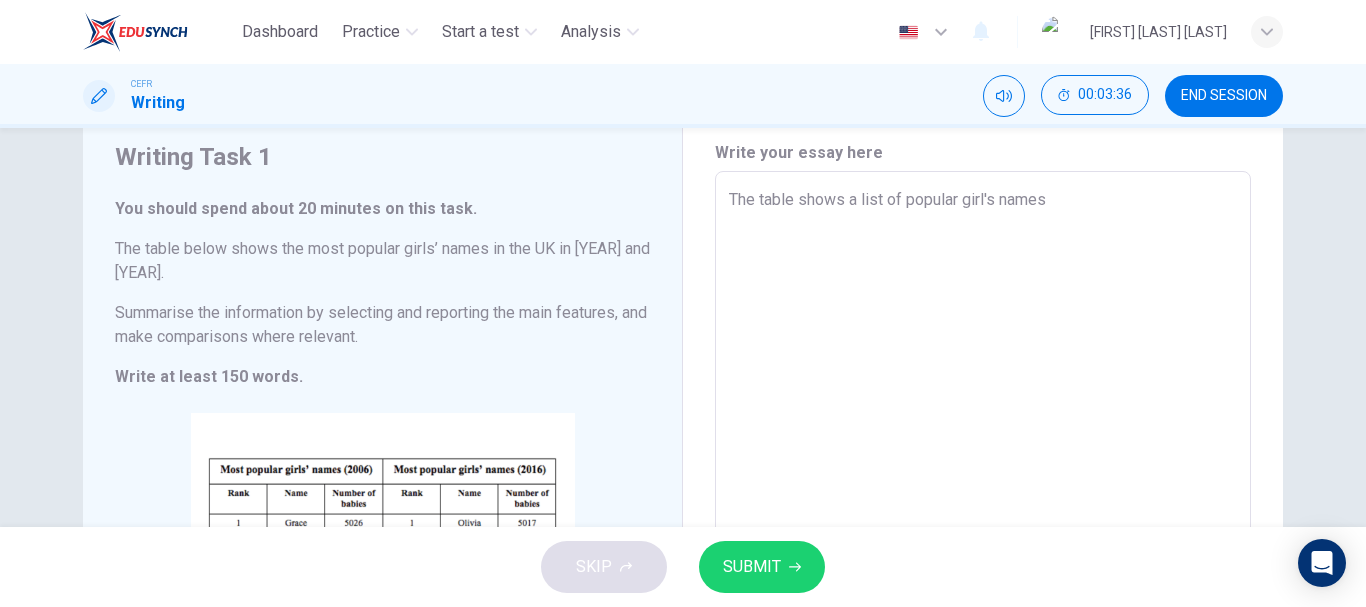 click on "The table shows a list of popular girl's names" at bounding box center [983, 467] 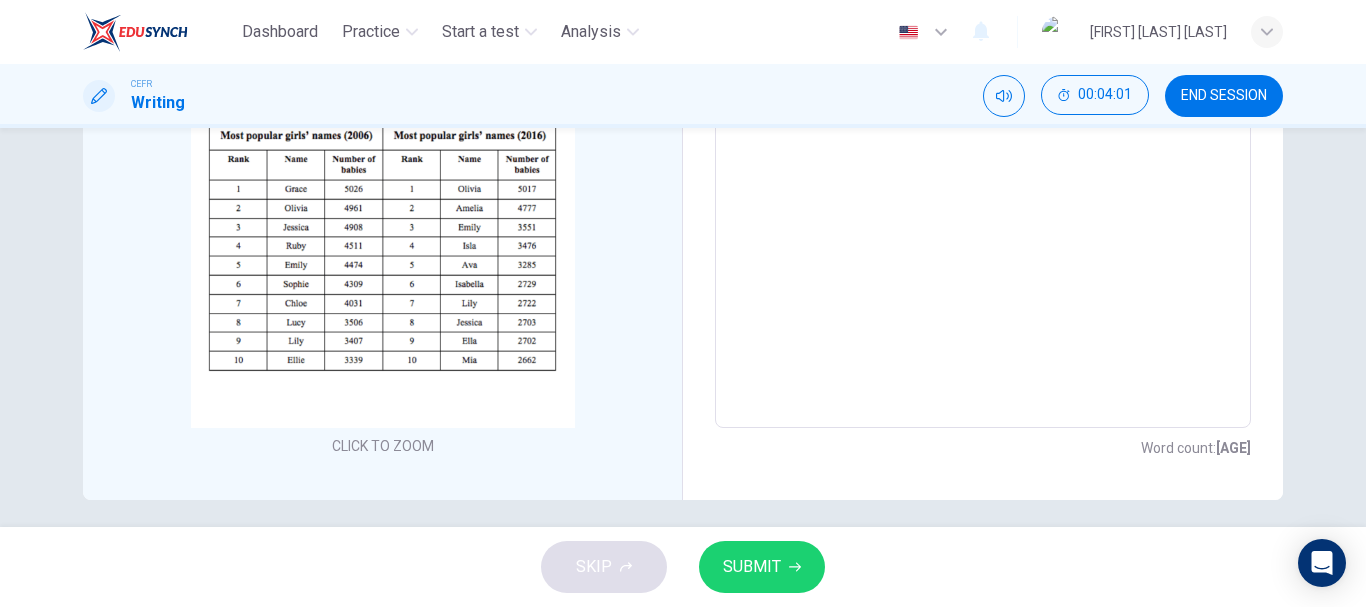 scroll, scrollTop: 414, scrollLeft: 0, axis: vertical 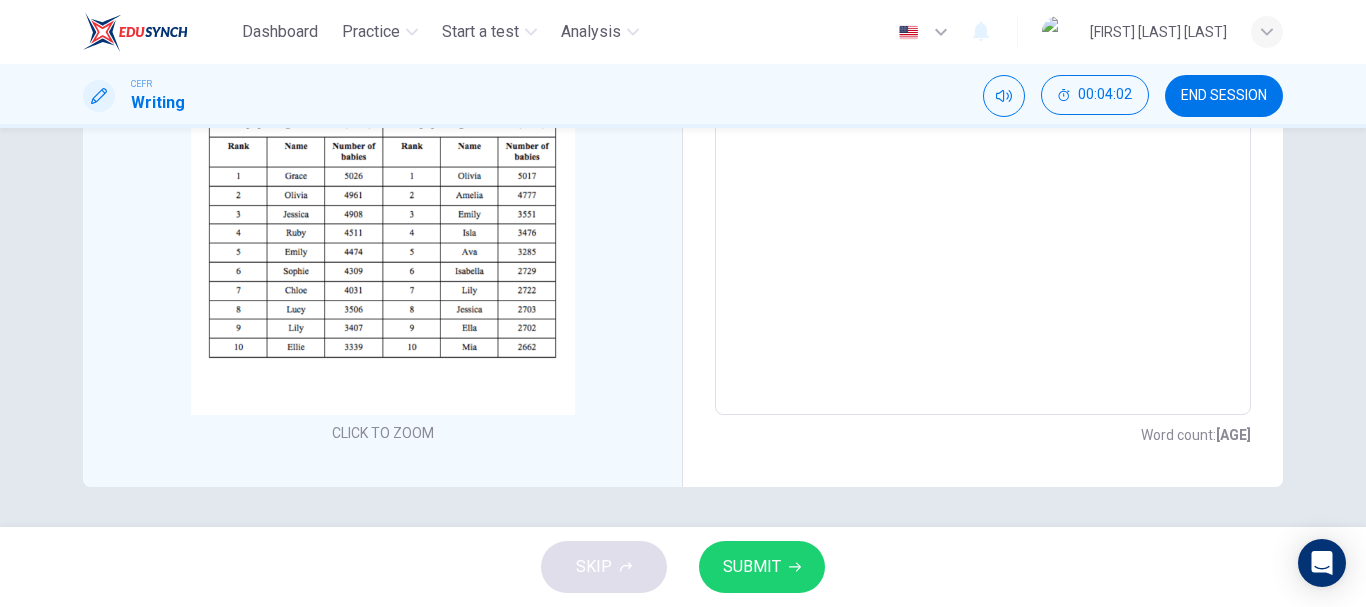 click on "Writing Task 1 You should spend about [NUMBER] minutes on this task. The table below shows the most popular girls’ names in the UK in [YEAR] and [YEAR]. Summarise the information by selecting and reporting the main features, and make comparisons where relevant. Write at least [NUMBER] words. CLICK TO ZOOM Click to Zoom" at bounding box center (383, 120) 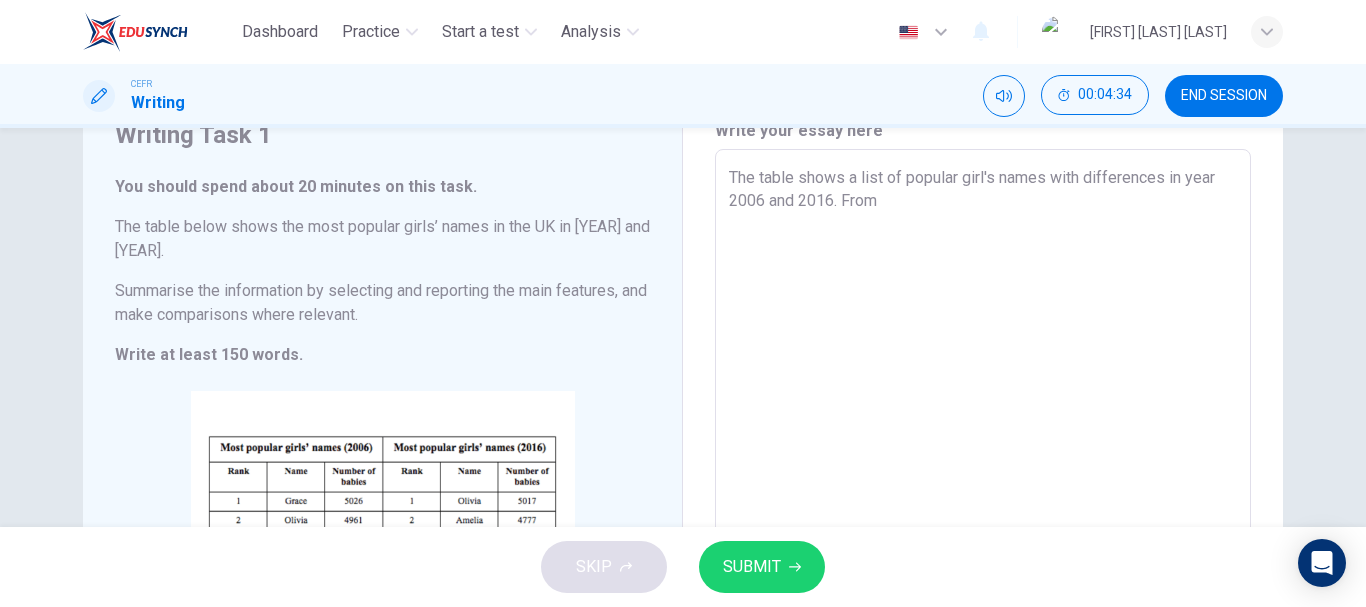 scroll, scrollTop: 100, scrollLeft: 0, axis: vertical 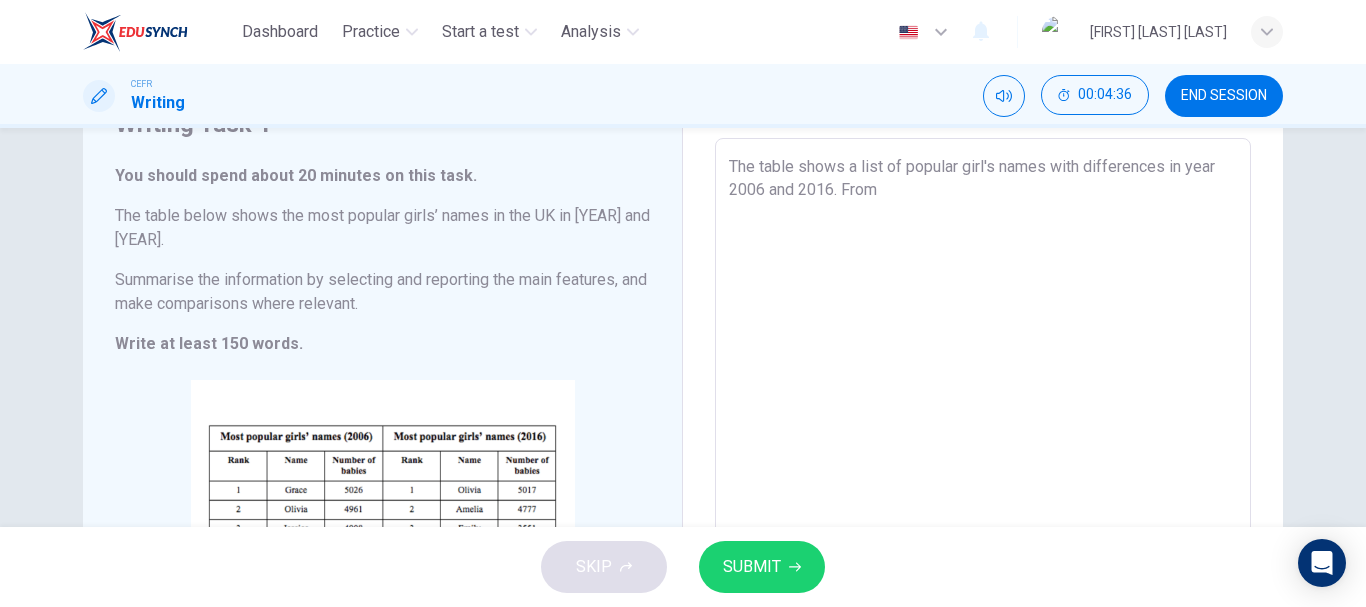 click on "The table shows a list of popular girl's names with differences in year 2006 and 2016. From" at bounding box center [983, 434] 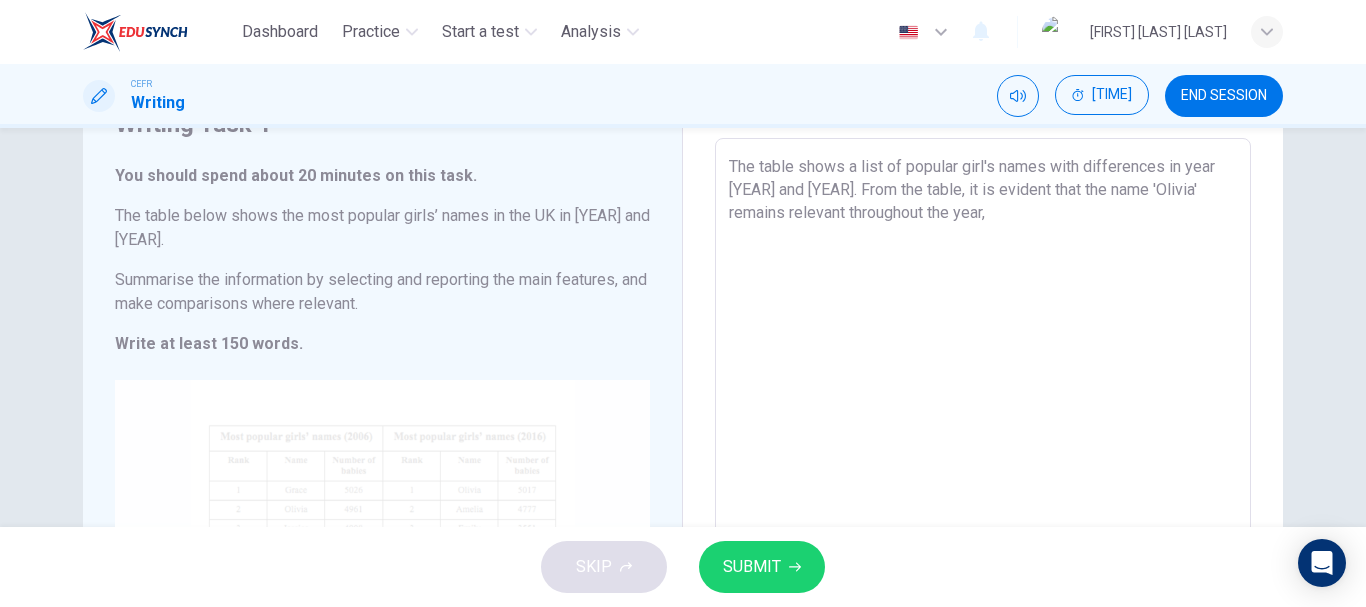 click on "Click to Zoom" at bounding box center [382, 570] 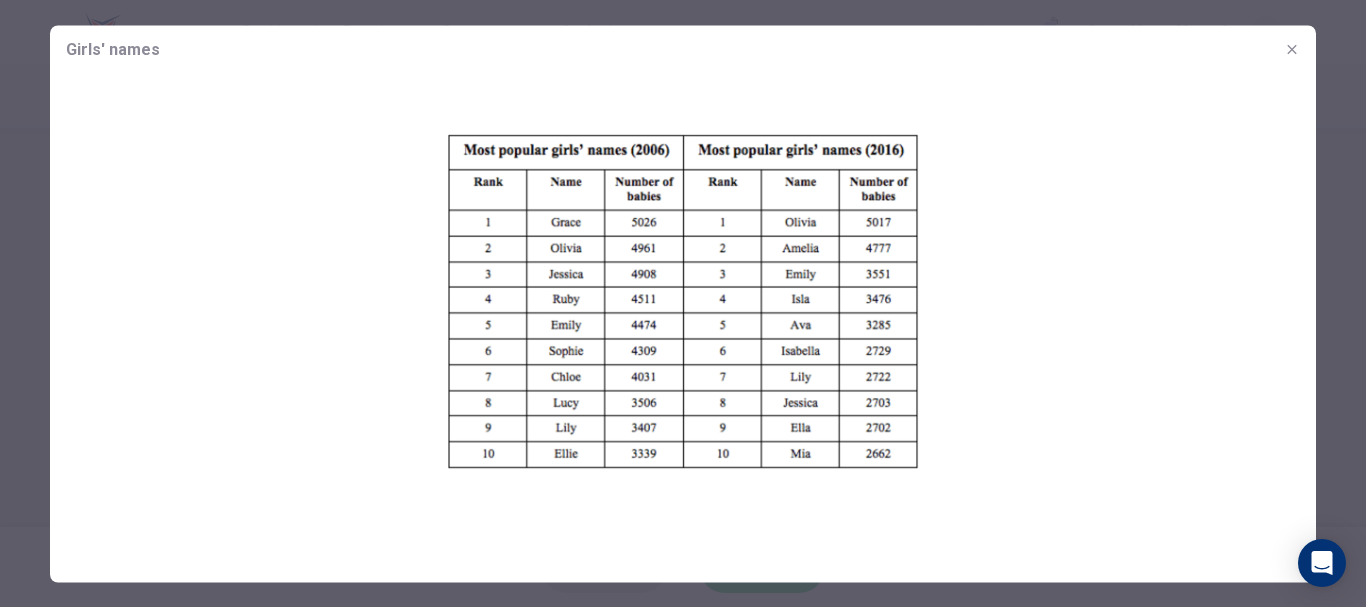 click at bounding box center [683, 303] 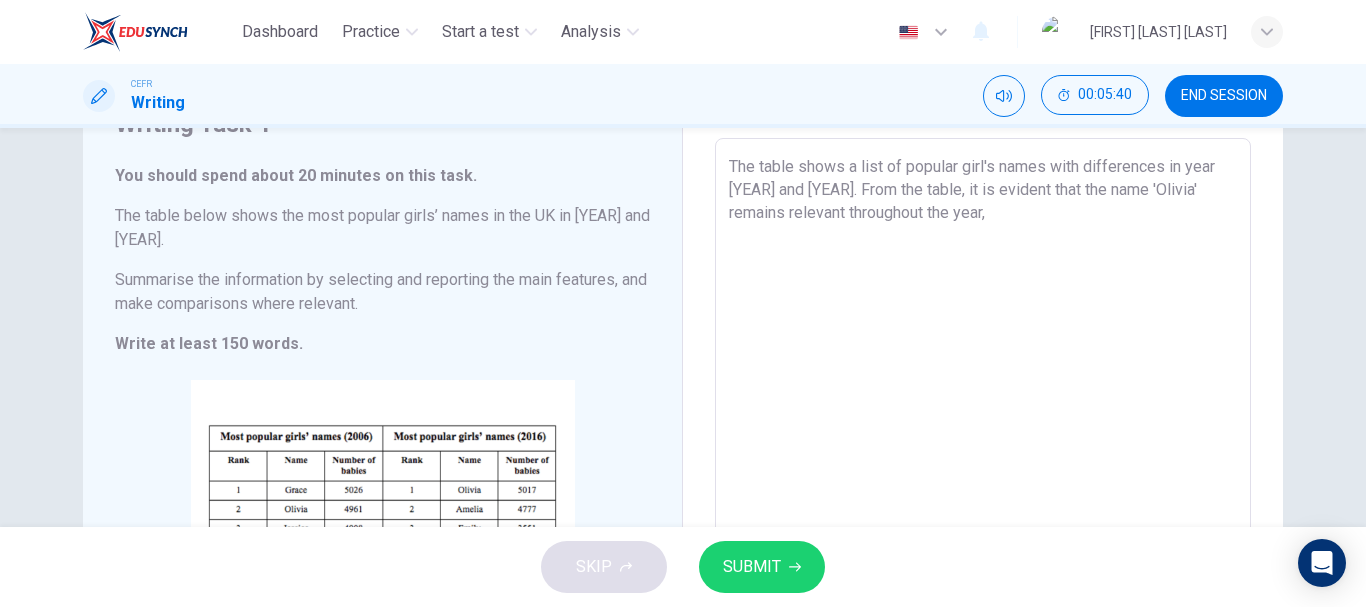click on "The table shows a list of popular girl's names with differences in year [YEAR] and [YEAR]. From the table, it is evident that the name 'Olivia' remains relevant throughout the year," at bounding box center [983, 434] 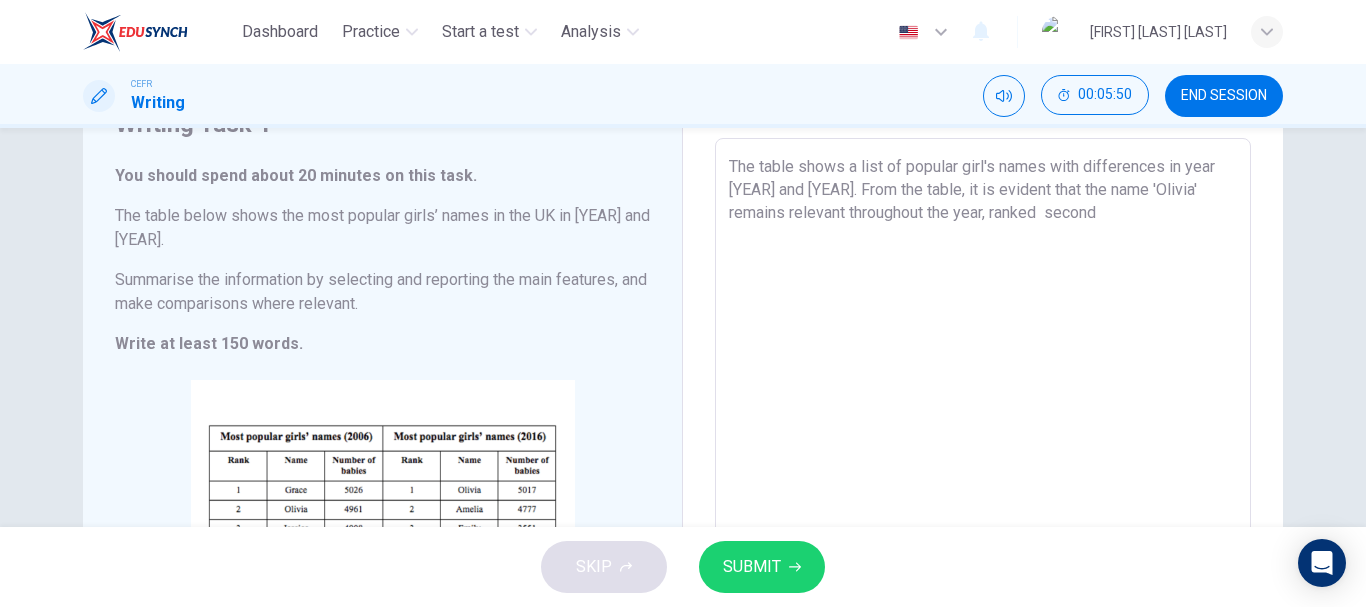 click on "The table shows a list of popular girl's names with differences in year [YEAR] and [YEAR]. From the table, it is evident that the name 'Olivia' remains relevant throughout the year, ranked  second" at bounding box center (983, 434) 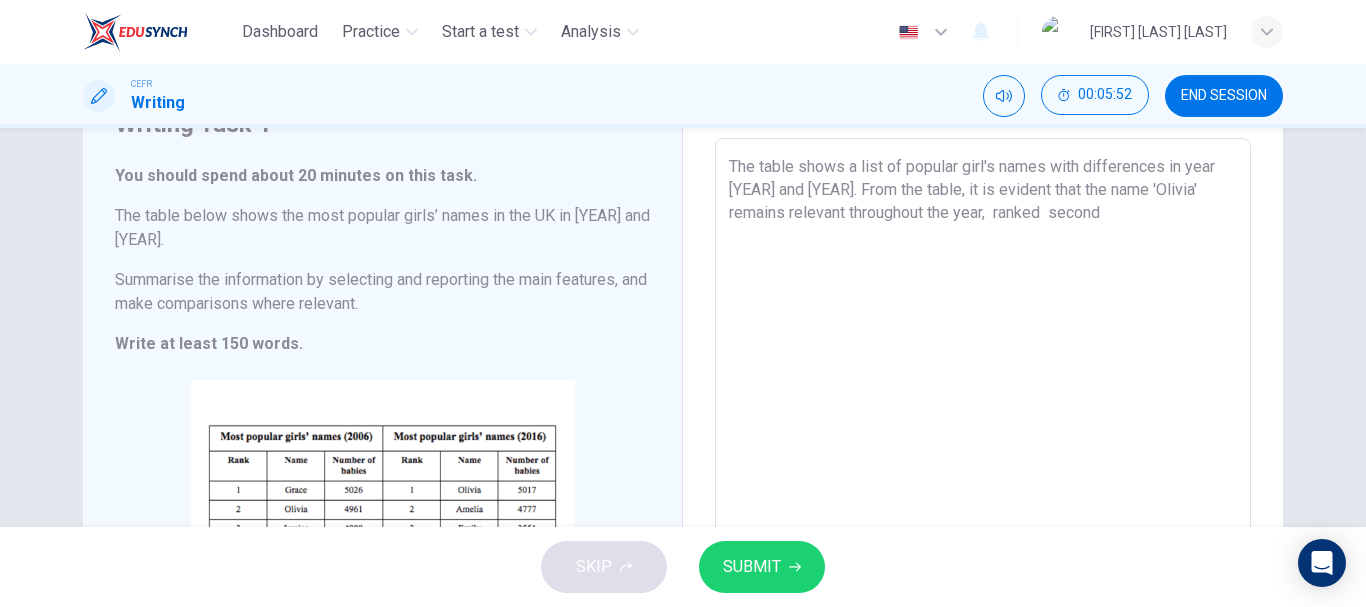 click on "The table shows a list of popular girl's names with differences in year [YEAR] and [YEAR]. From the table, it is evident that the name 'Olivia' remains relevant throughout the year,  ranked  second" at bounding box center [983, 434] 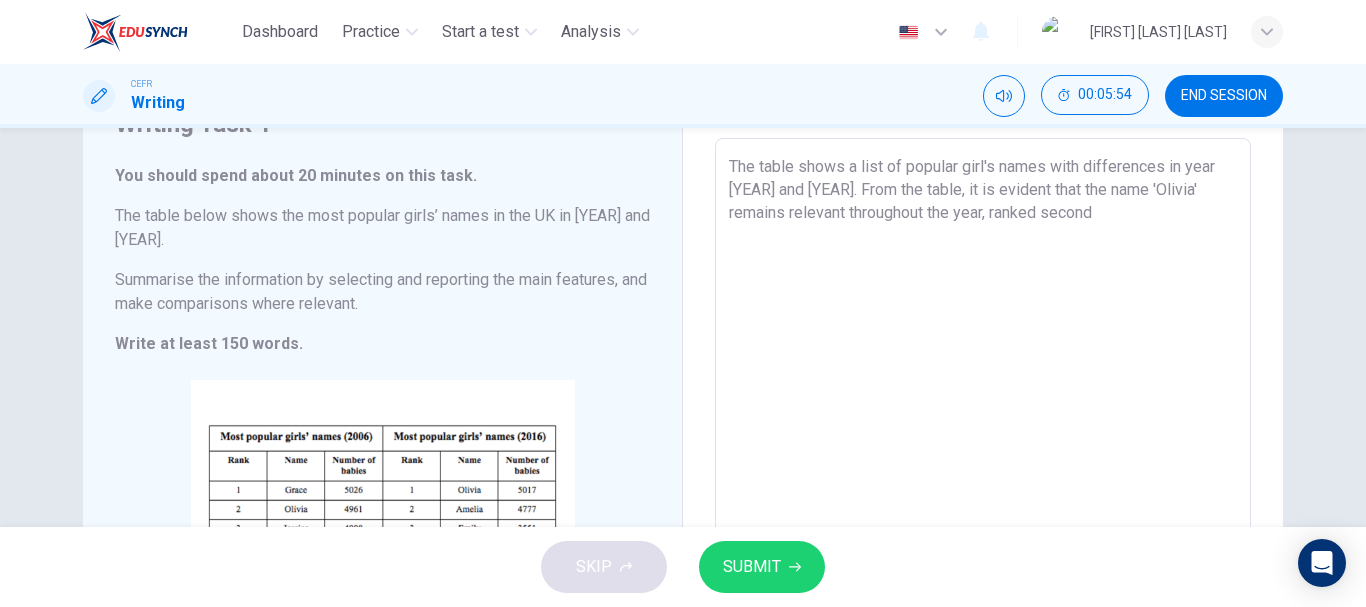 click on "The table shows a list of popular girl's names with differences in year [YEAR] and [YEAR]. From the table, it is evident that the name 'Olivia' remains relevant throughout the year, ranked second" at bounding box center (983, 434) 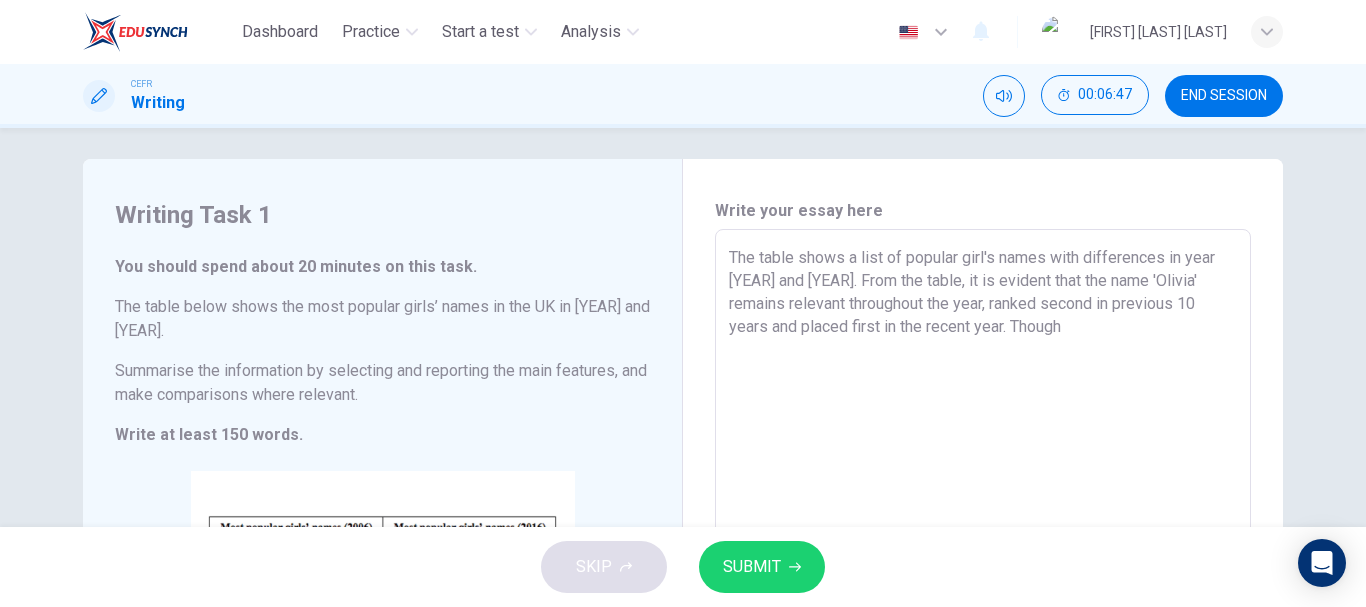 scroll, scrollTop: 0, scrollLeft: 0, axis: both 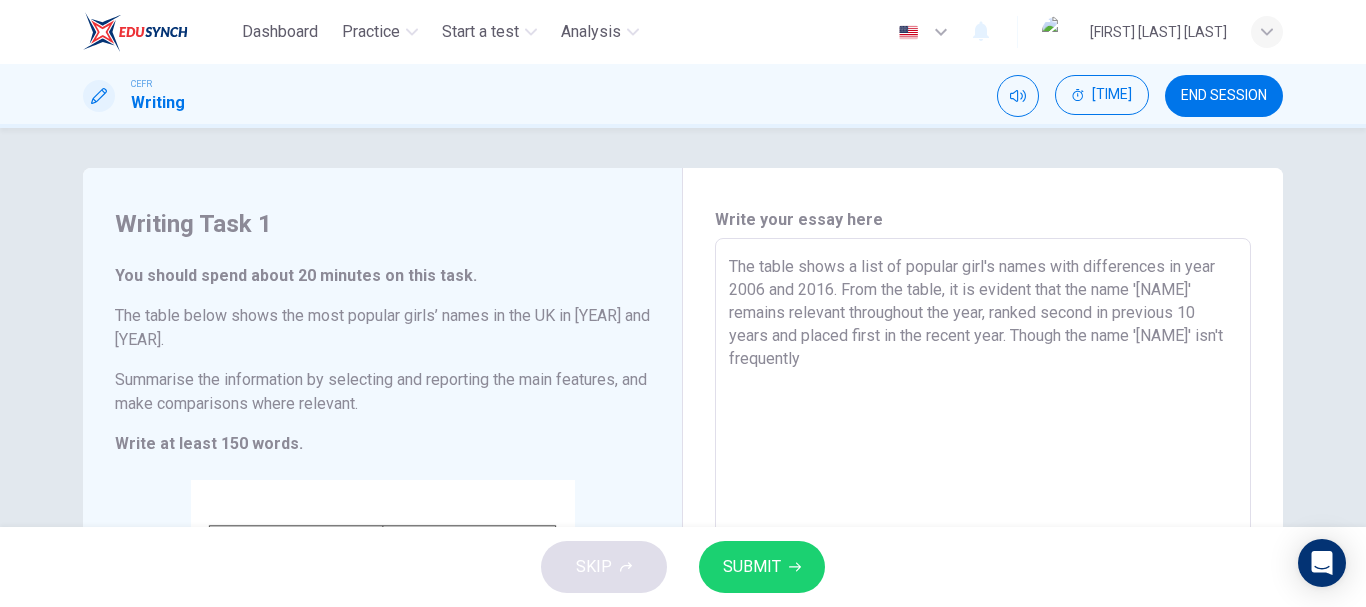 click on "The table shows a list of popular girl's names with differences in year 2006 and 2016. From the table, it is evident that the name '[NAME]' remains relevant throughout the year, ranked second in previous 10 years and placed first in the recent year. Though the name '[NAME]' isn't frequently" at bounding box center [983, 534] 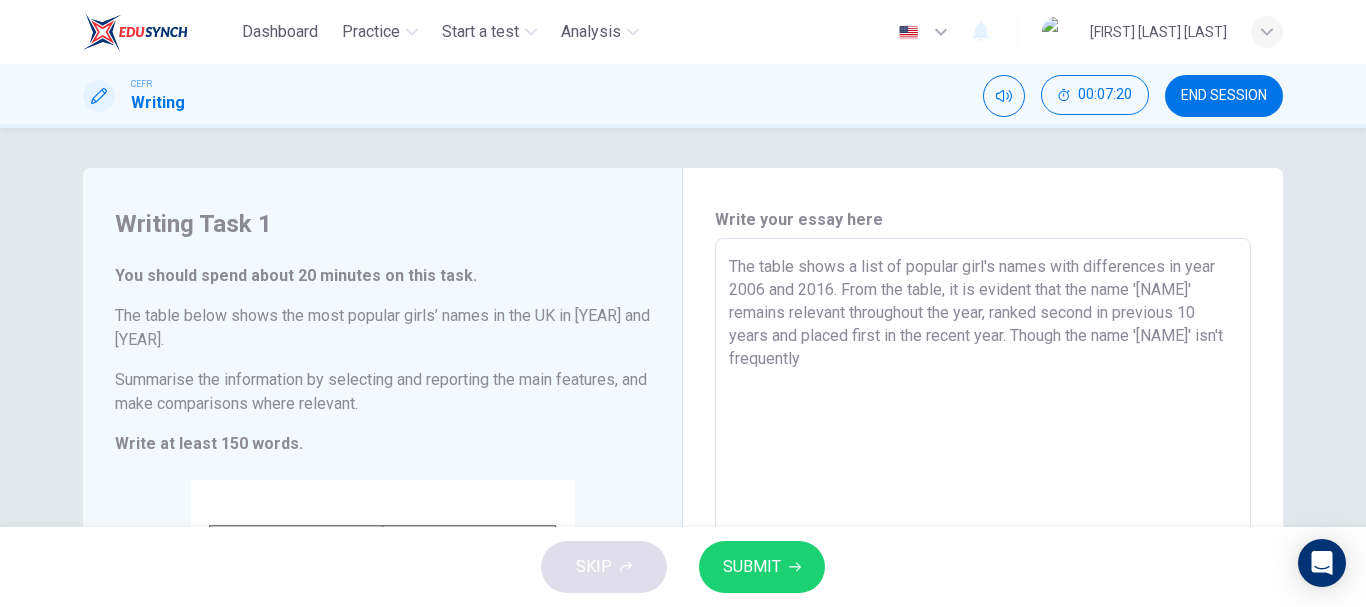 click on "The table shows a list of popular girl's names with differences in year [YEAR] and [YEAR]. From the table, it is evident that the name '[NAME]' remains relevant throughout the year,  ranked second in previous 10 years and placed first in the recent year. Though the name '[NAME]' isn't frequently  x ​" at bounding box center [983, 533] 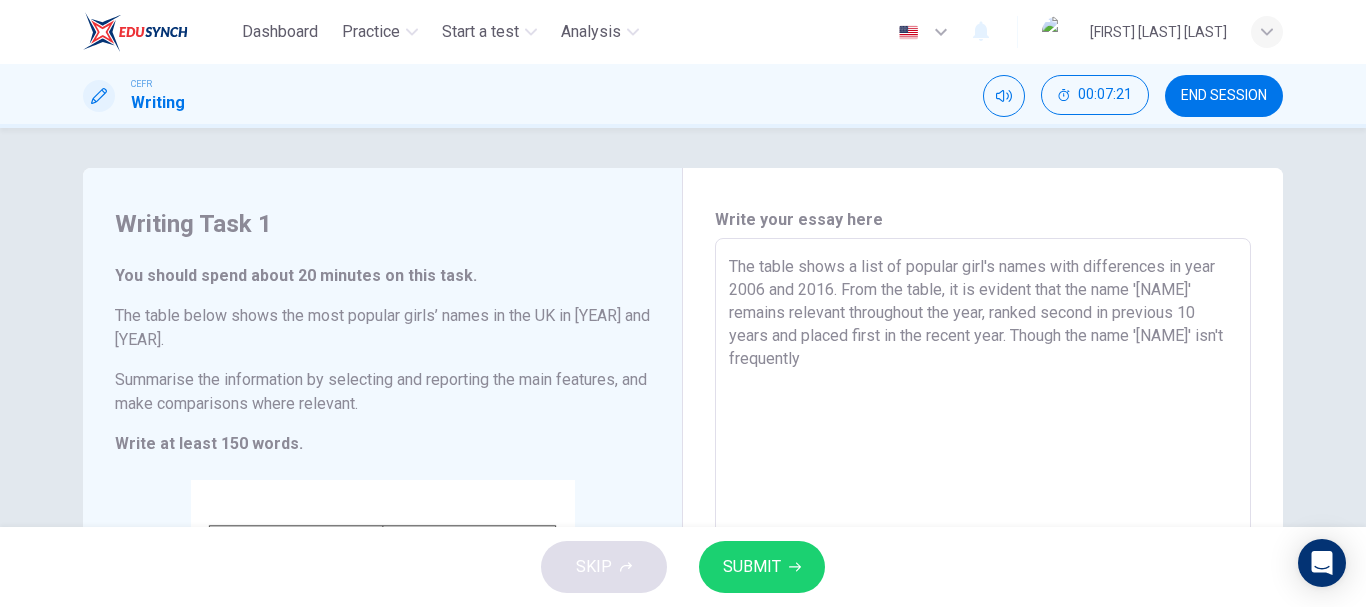 click on "The table shows a list of popular girl's names with differences in year 2006 and 2016. From the table, it is evident that the name '[NAME]' remains relevant throughout the year, ranked second in previous 10 years and placed first in the recent year. Though the name '[NAME]' isn't frequently" at bounding box center (983, 534) 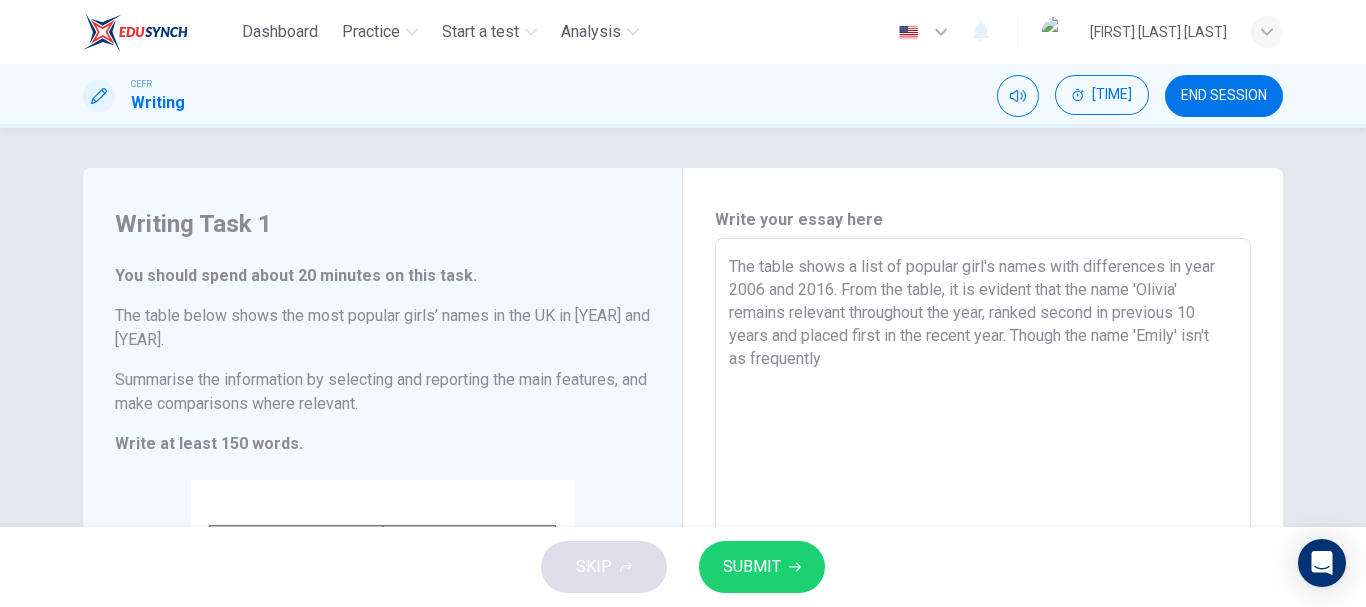 click on "The table shows a list of popular girl's names with differences in year 2006 and 2016. From the table, it is evident that the name 'Olivia' remains relevant throughout the year, ranked second in previous 10 years and placed first in the recent year. Though the name 'Emily' isn't as frequently" at bounding box center [983, 534] 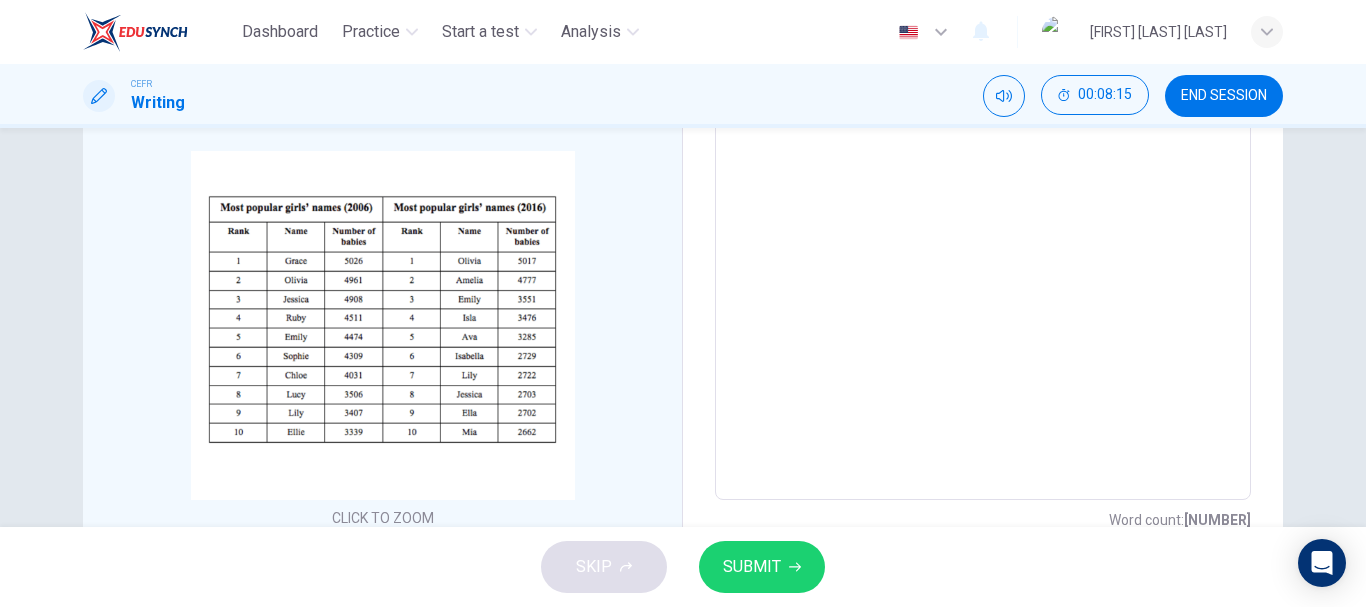 scroll, scrollTop: 333, scrollLeft: 0, axis: vertical 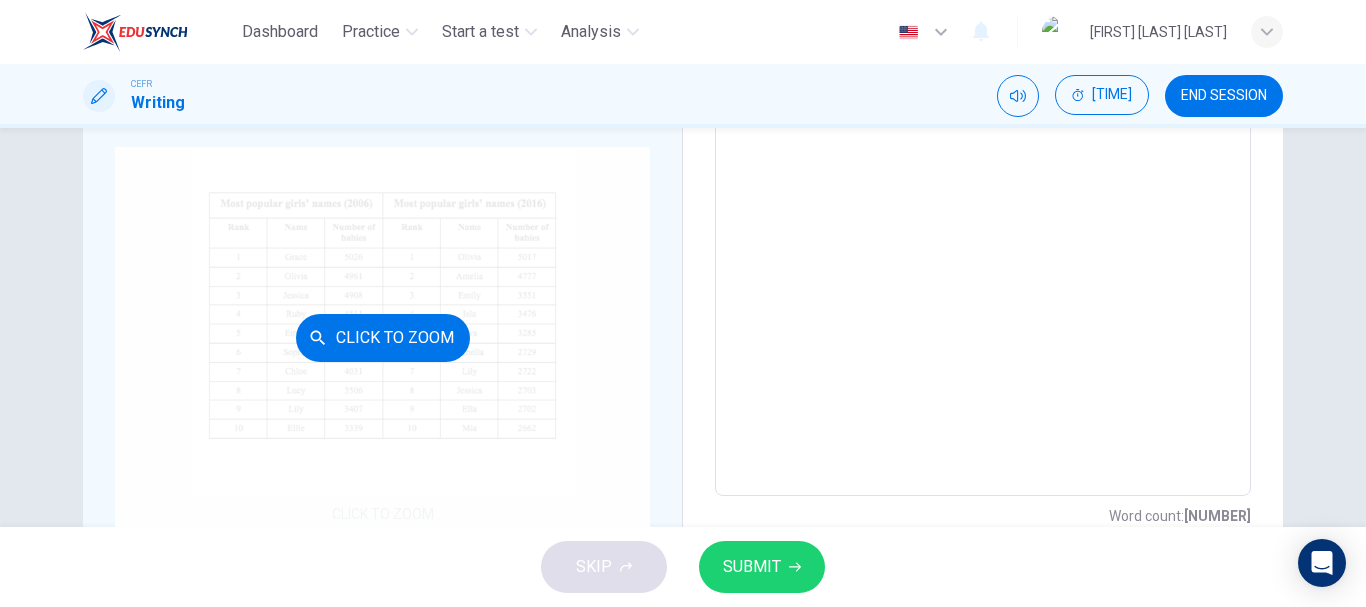 click on "Click to Zoom" at bounding box center [383, 338] 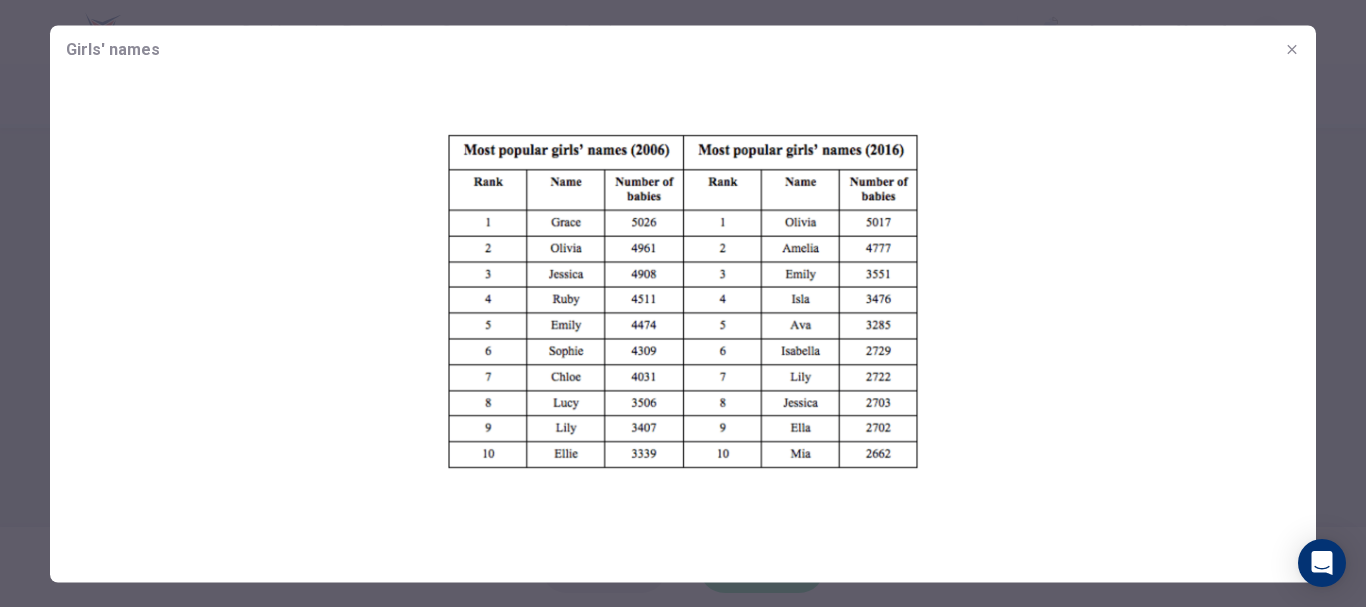 click at bounding box center [1291, 48] 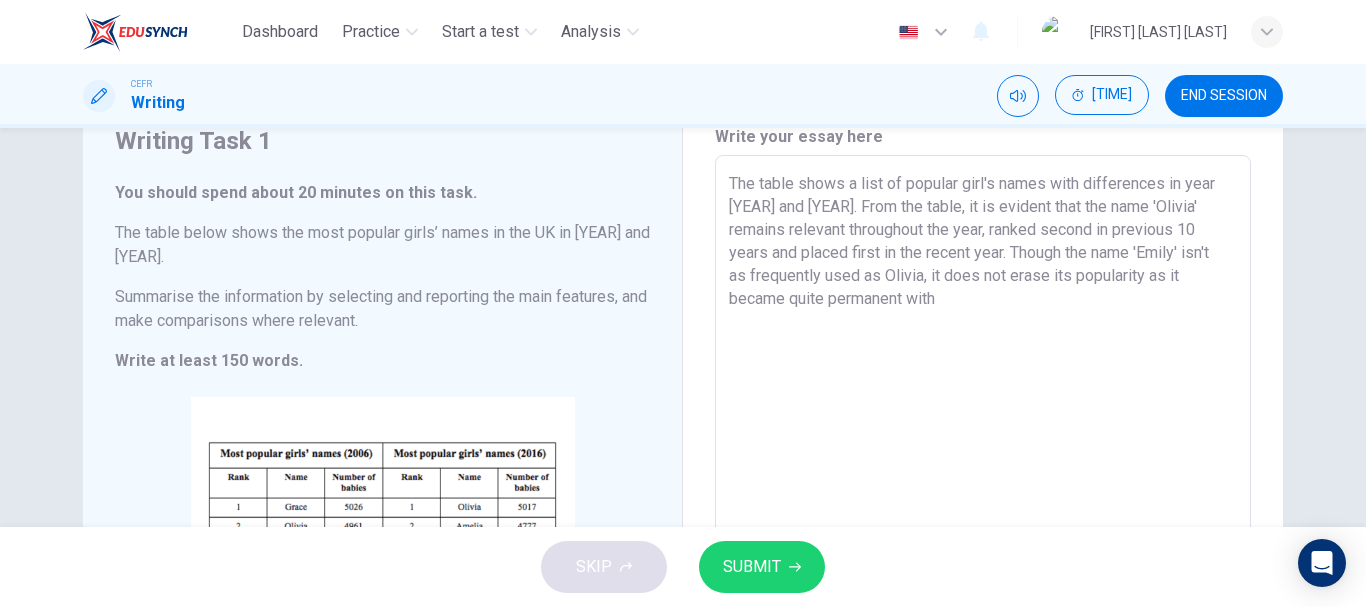 scroll, scrollTop: 67, scrollLeft: 0, axis: vertical 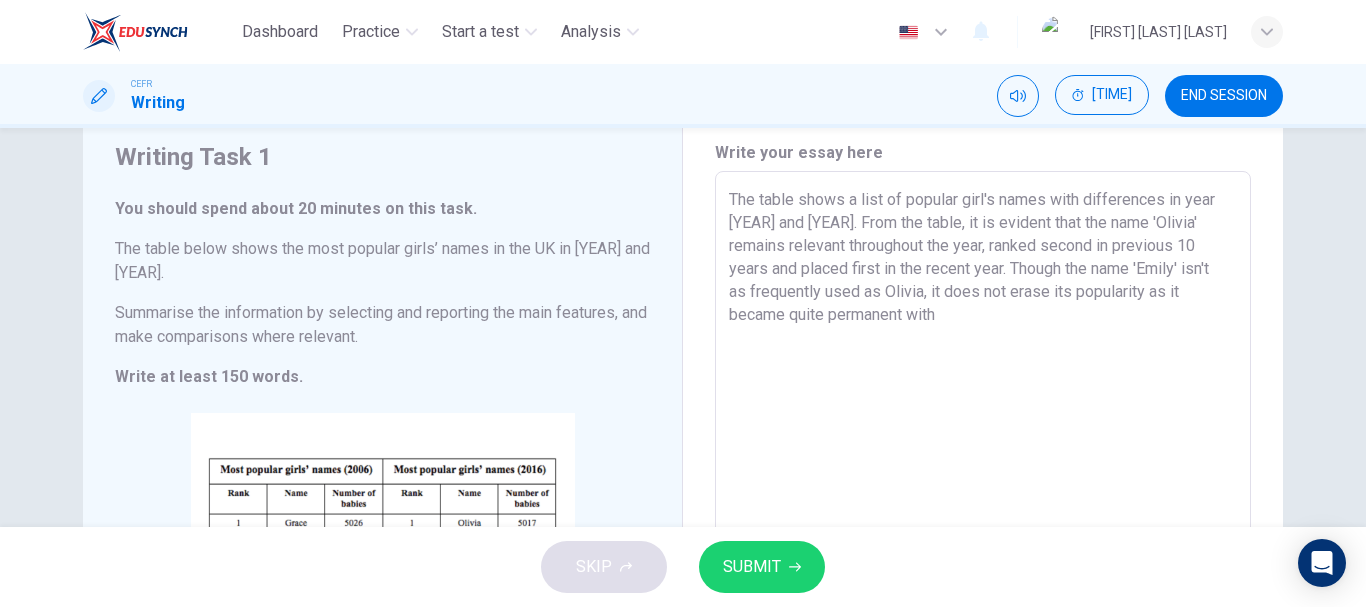 click on "The table shows a list of popular girl's names with differences in year [YEAR] and [YEAR]. From the table, it is evident that the name 'Olivia' remains relevant throughout the year, ranked second in previous 10 years and placed first in the recent year. Though the name 'Emily' isn't as frequently used as Olivia, it does not erase its popularity as it became quite permanent with" at bounding box center [983, 467] 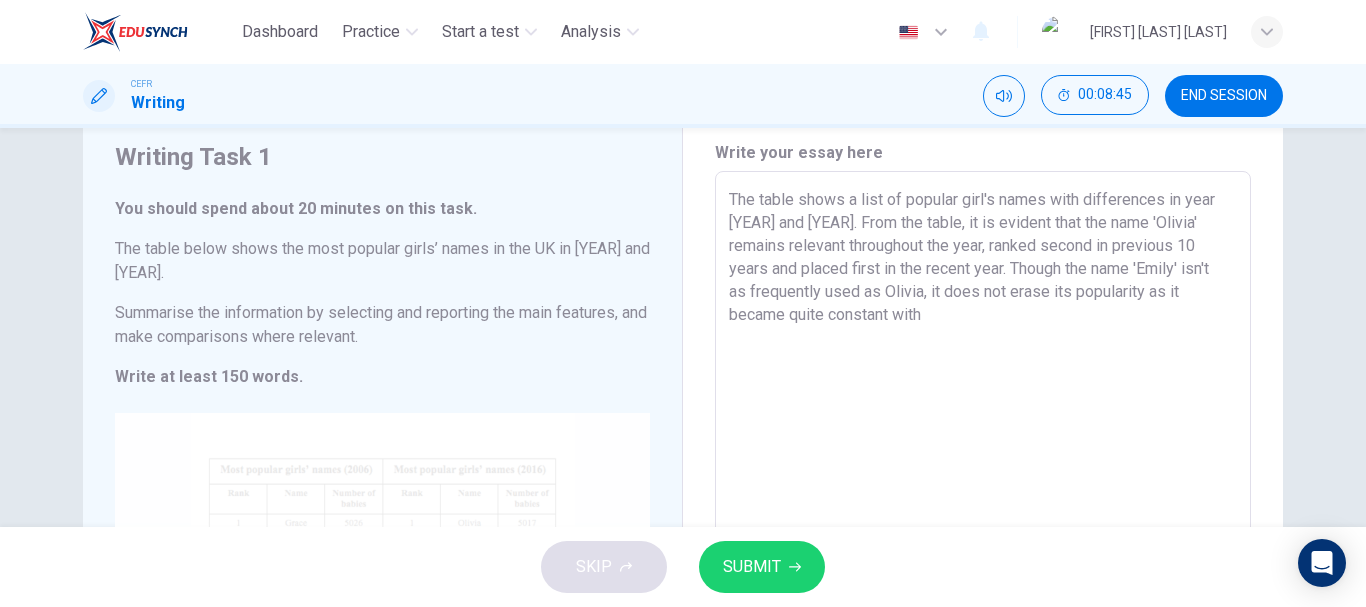 click on "Click to Zoom" at bounding box center [382, 603] 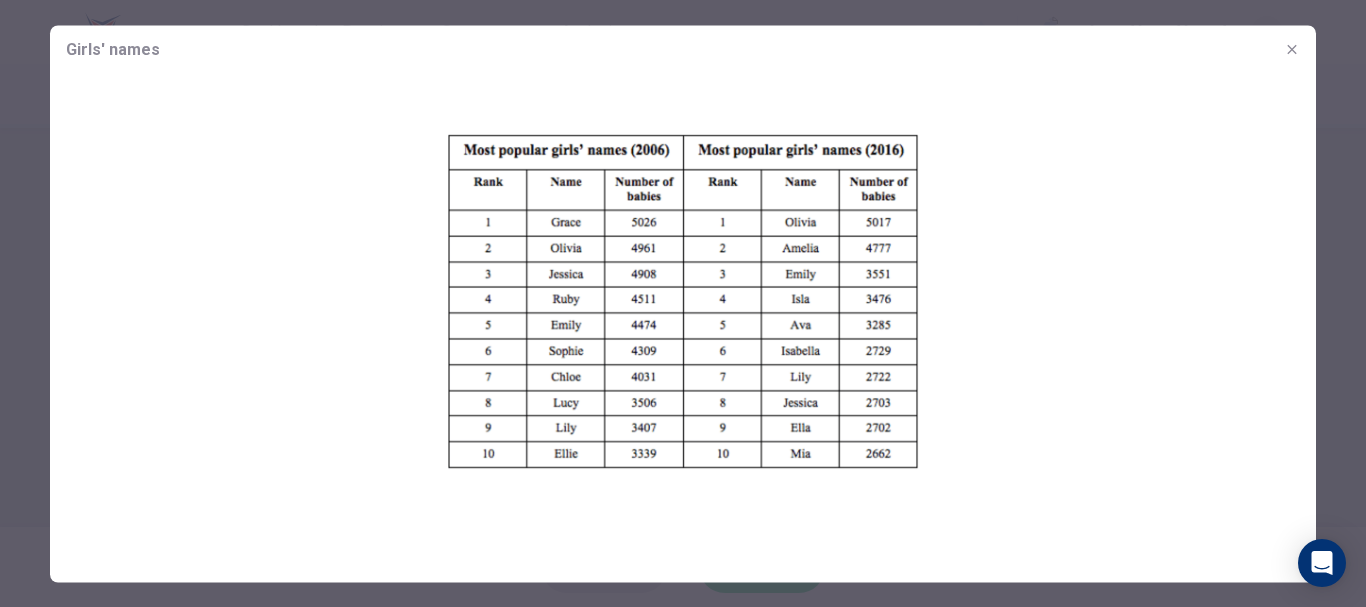 click at bounding box center [1292, 49] 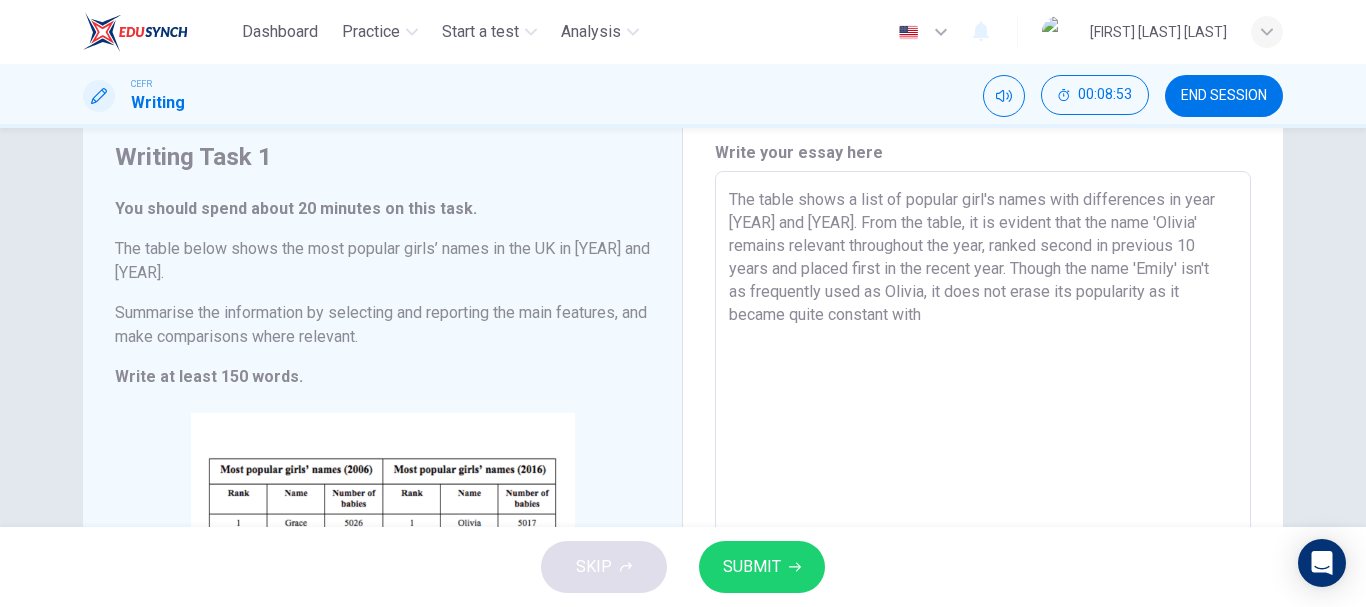 click on "The table shows a list of popular girl's names with differences in year [YEAR] and [YEAR]. From the table, it is evident that the name 'Olivia' remains relevant throughout the year, ranked second in previous 10 years and placed first in the recent year. Though the name 'Emily' isn't as frequently used as Olivia, it does not erase its popularity as it became quite constant with" at bounding box center (983, 467) 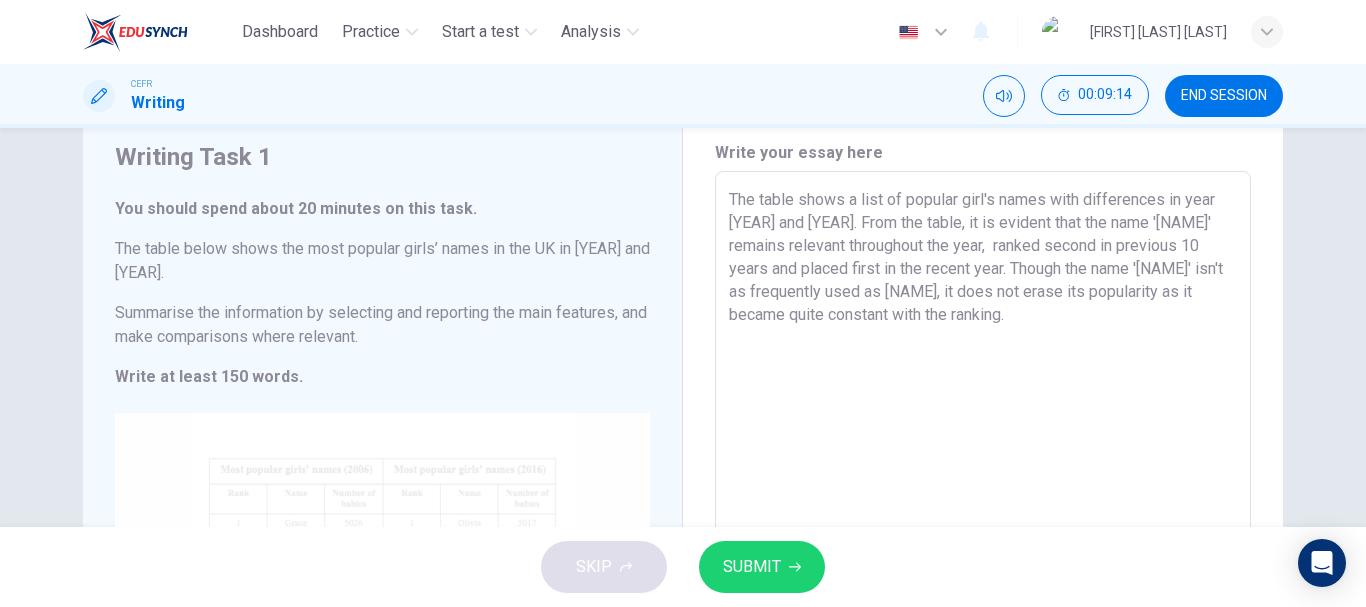 click on "Click to Zoom" at bounding box center [382, 603] 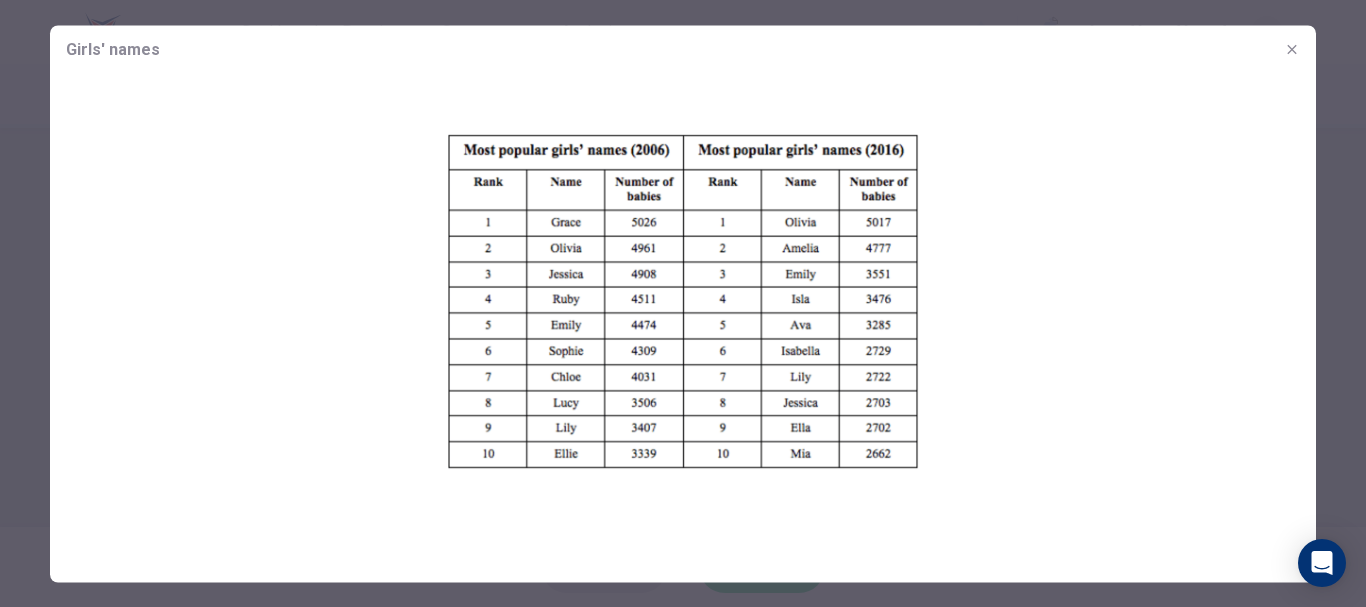 click at bounding box center (683, 303) 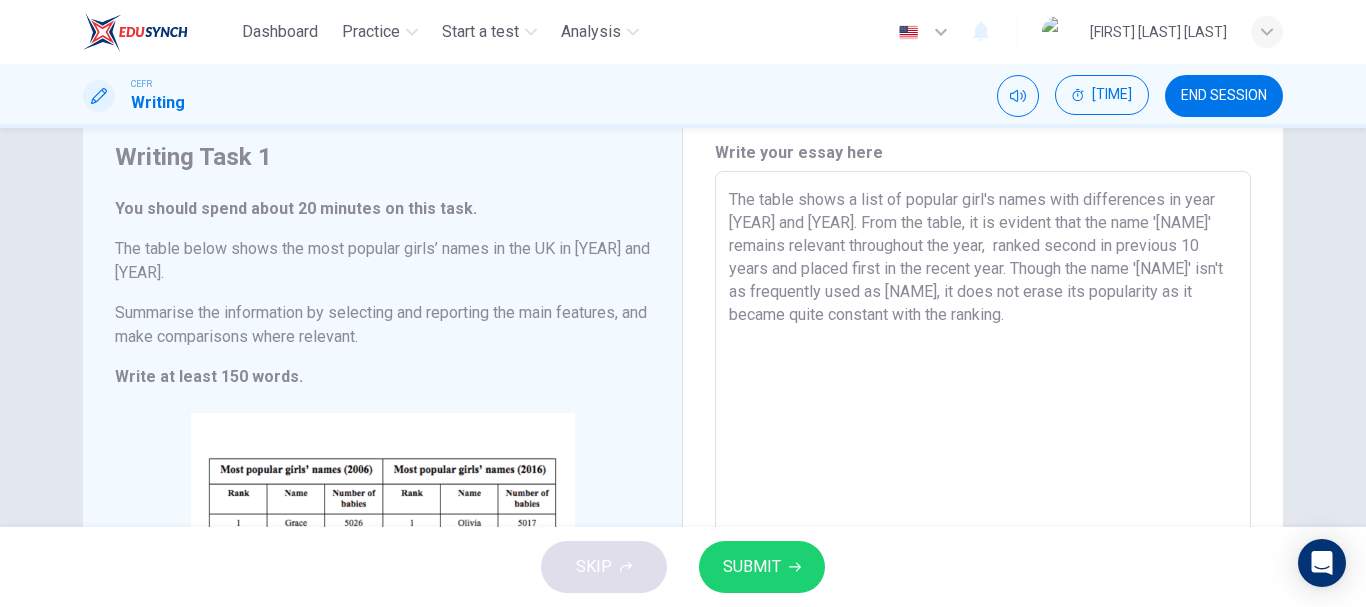 click on "The table shows a list of popular girl's names with differences in year [YEAR] and [YEAR]. From the table, it is evident that the name '[NAME]' remains relevant throughout the year,  ranked second in previous 10 years and placed first in the recent year. Though the name '[NAME]' isn't as frequently used as [NAME], it does not erase its popularity as it became quite constant with the ranking." at bounding box center [983, 467] 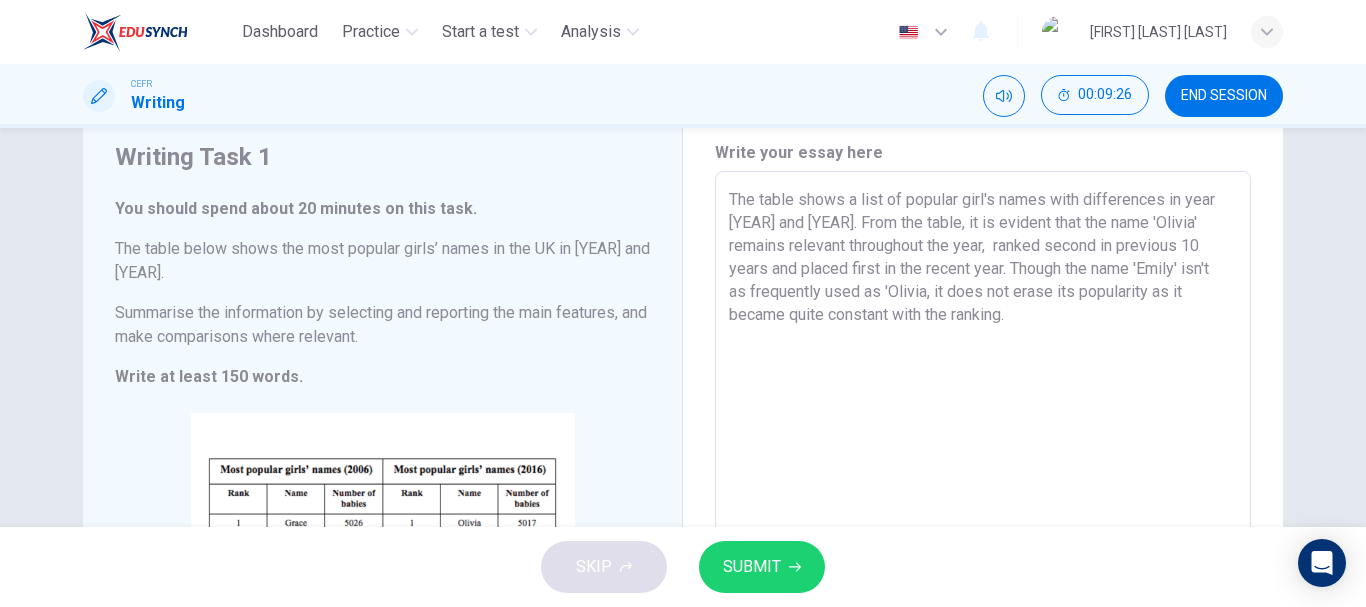 click on "The table shows a list of popular girl's names with differences in year [YEAR] and [YEAR]. From the table, it is evident that the name 'Olivia' remains relevant throughout the year,  ranked second in previous 10 years and placed first in the recent year. Though the name 'Emily' isn't as frequently used as 'Olivia, it does not erase its popularity as it became quite constant with the ranking." at bounding box center (983, 467) 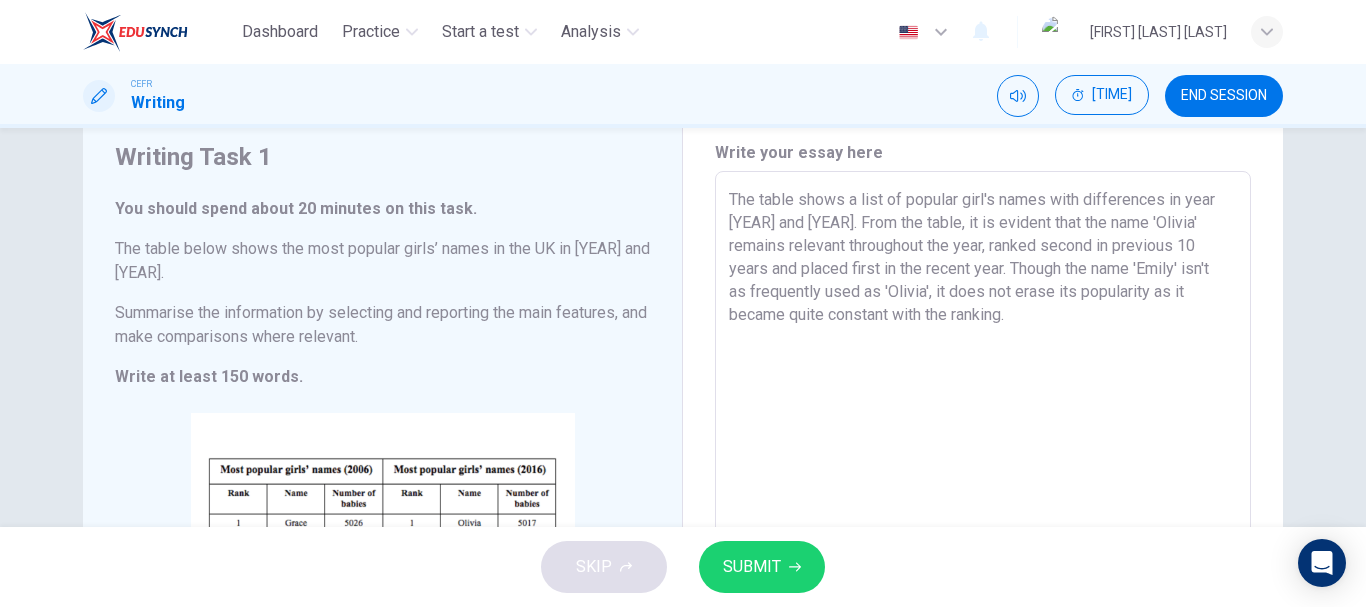 click on "The table shows a list of popular girl's names with differences in year [YEAR] and [YEAR]. From the table, it is evident that the name 'Olivia' remains relevant throughout the year, ranked second in previous 10 years and placed first in the recent year. Though the name 'Emily' isn't as frequently used as 'Olivia', it does not erase its popularity as it became quite constant with the ranking." at bounding box center (983, 467) 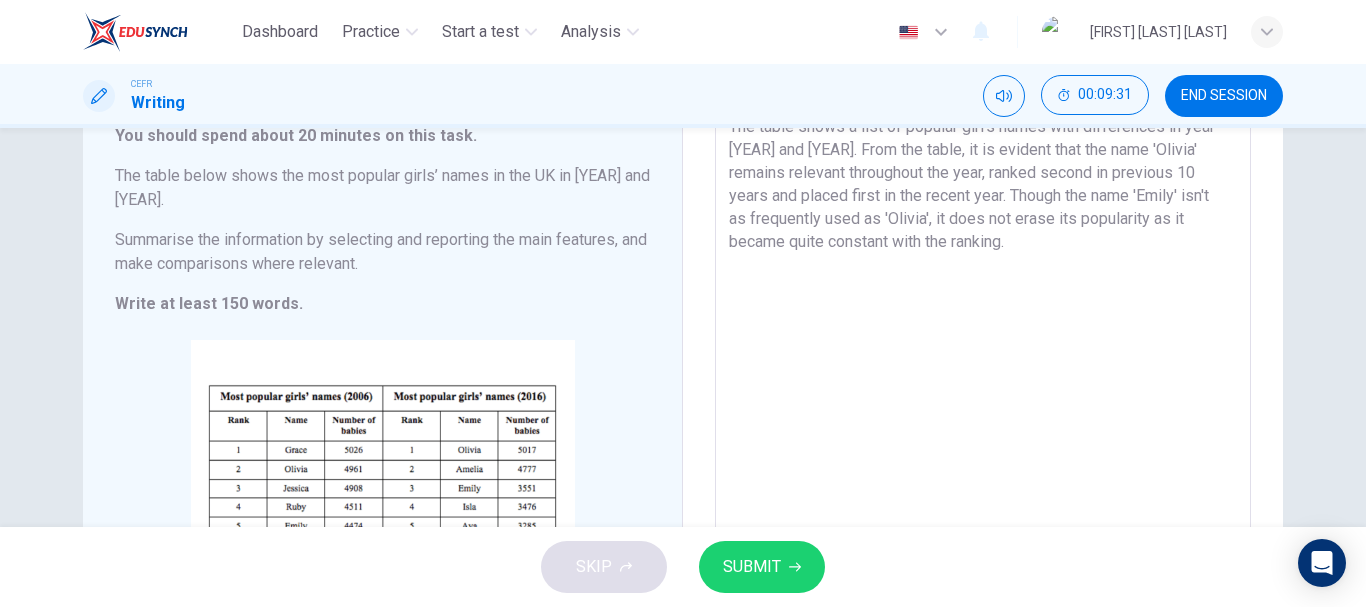 scroll, scrollTop: 117, scrollLeft: 0, axis: vertical 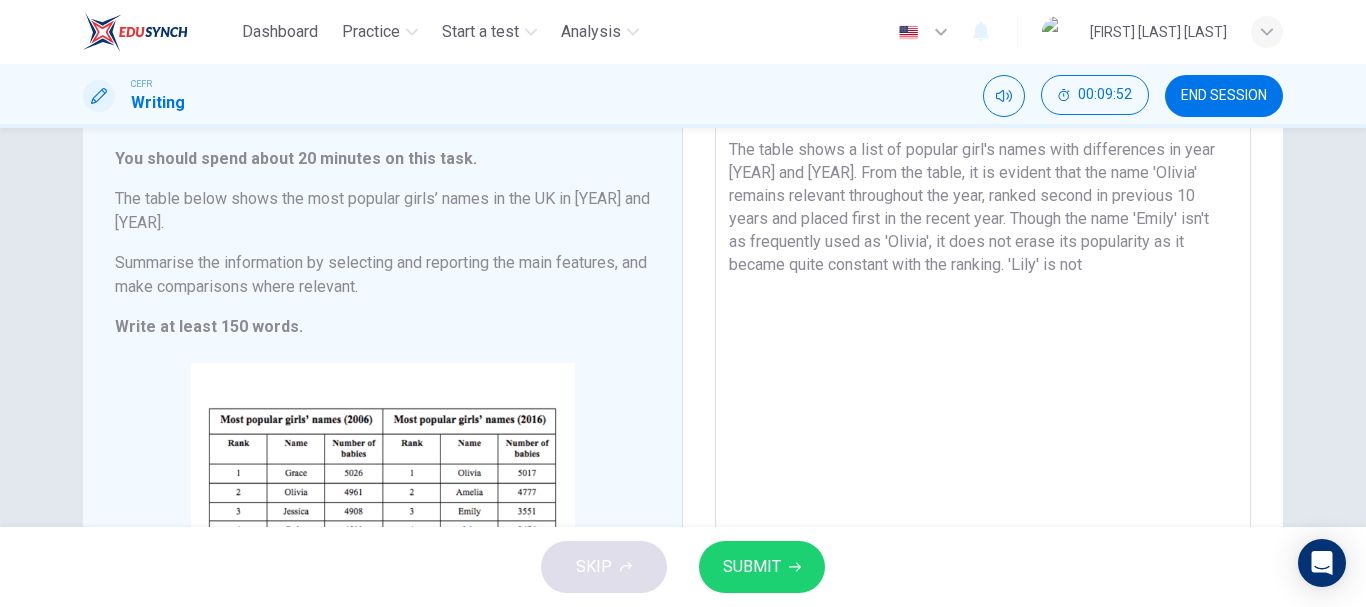 click on "The table shows a list of popular girl's names with differences in year [YEAR] and [YEAR]. From the table, it is evident that the name 'Olivia' remains relevant throughout the year, ranked second in previous 10 years and placed first in the recent year. Though the name 'Emily' isn't as frequently used as 'Olivia', it does not erase its popularity as it became quite constant with the ranking. 'Lily' is not" at bounding box center [983, 417] 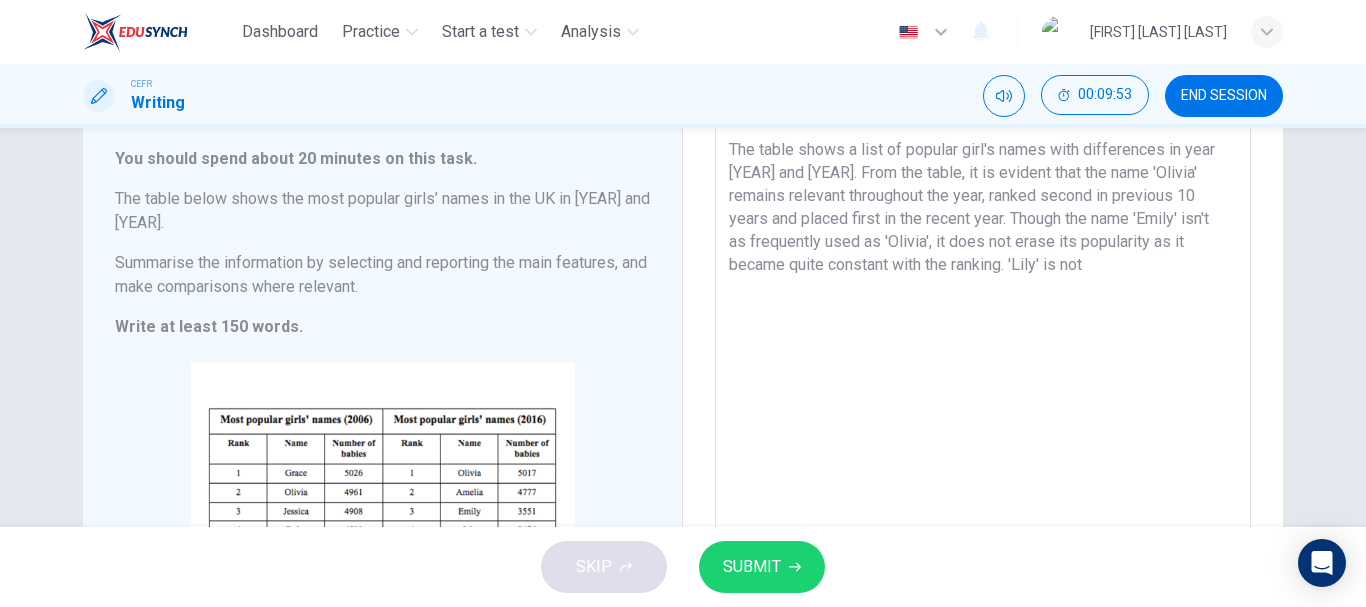 click on "The table shows a list of popular girl's names with differences in year [YEAR] and [YEAR]. From the table, it is evident that the name 'Olivia' remains relevant throughout the year, ranked second in previous 10 years and placed first in the recent year. Though the name 'Emily' isn't as frequently used as 'Olivia', it does not erase its popularity as it became quite constant with the ranking. 'Lily' is not" at bounding box center [983, 417] 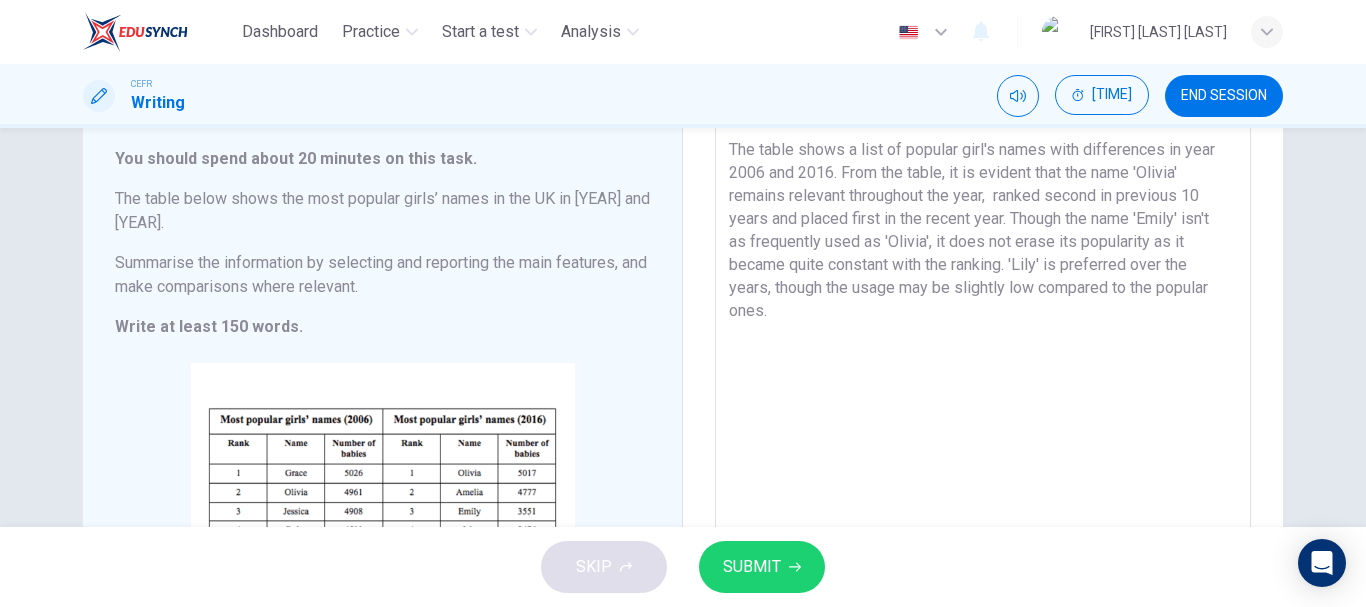 click on "The table shows a list of popular girl's names with differences in year 2006 and 2016. From the table, it is evident that the name 'Olivia' remains relevant throughout the year,  ranked second in previous 10 years and placed first in the recent year. Though the name 'Emily' isn't as frequently used as 'Olivia', it does not erase its popularity as it became quite constant with the ranking. 'Lily' is preferred over the years, though the usage may be slightly low compared to the popular ones." at bounding box center [983, 417] 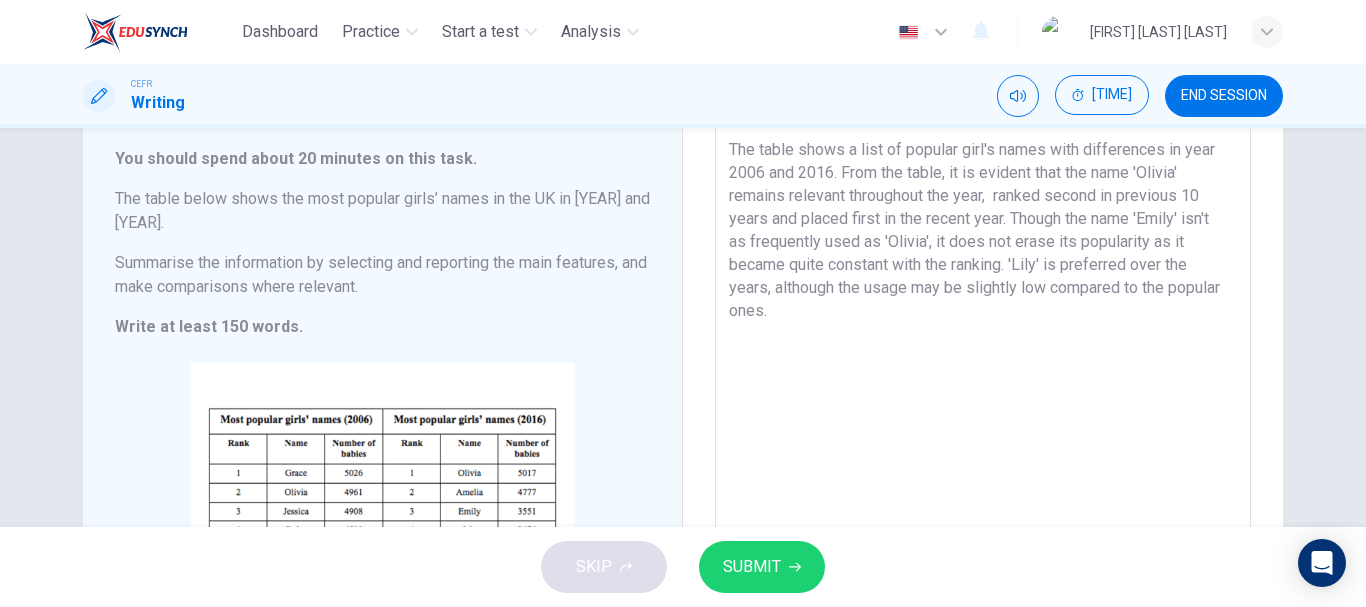 click on "The table shows a list of popular girl's names with differences in year 2006 and 2016. From the table, it is evident that the name 'Olivia' remains relevant throughout the year,  ranked second in previous 10 years and placed first in the recent year. Though the name 'Emily' isn't as frequently used as 'Olivia', it does not erase its popularity as it became quite constant with the ranking. 'Lily' is preferred over the years, although the usage may be slightly low compared to the popular ones." at bounding box center (983, 417) 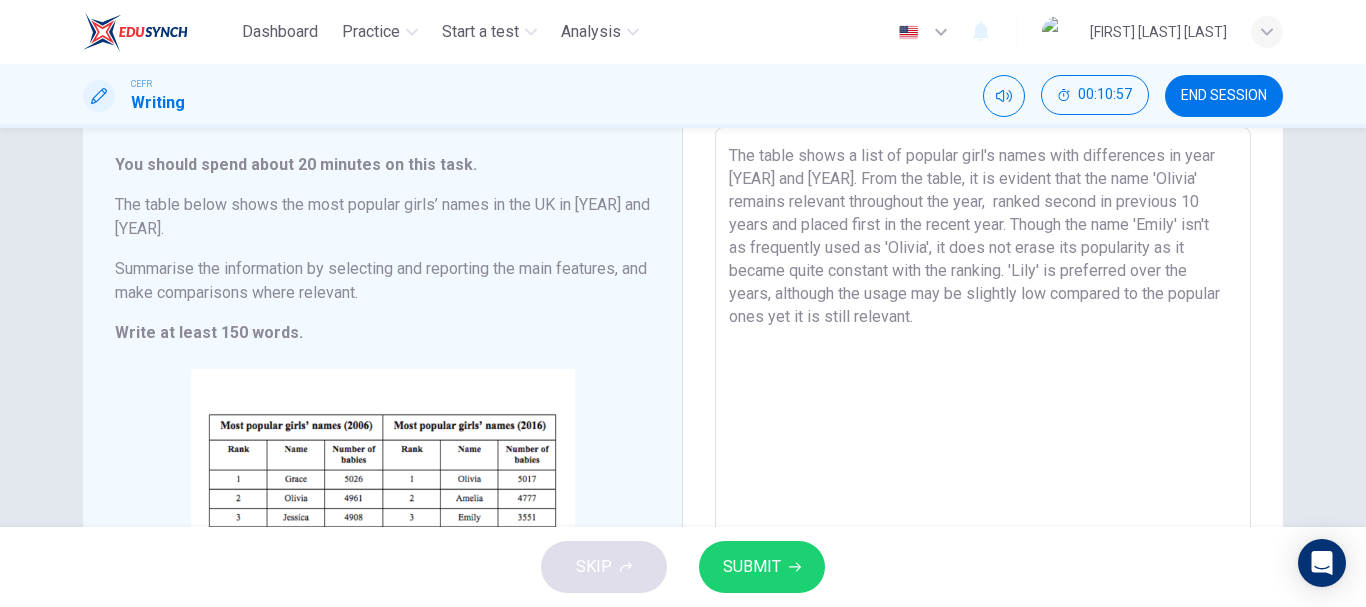 scroll, scrollTop: 150, scrollLeft: 0, axis: vertical 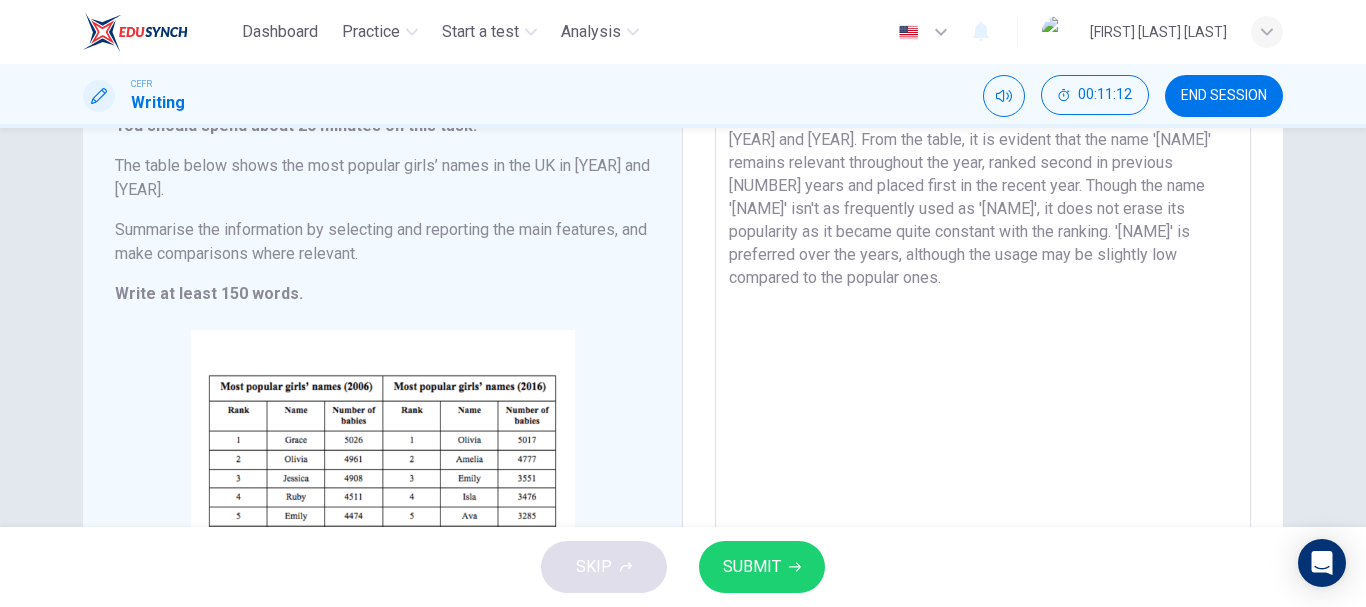 drag, startPoint x: 905, startPoint y: 280, endPoint x: 1016, endPoint y: 282, distance: 111.01801 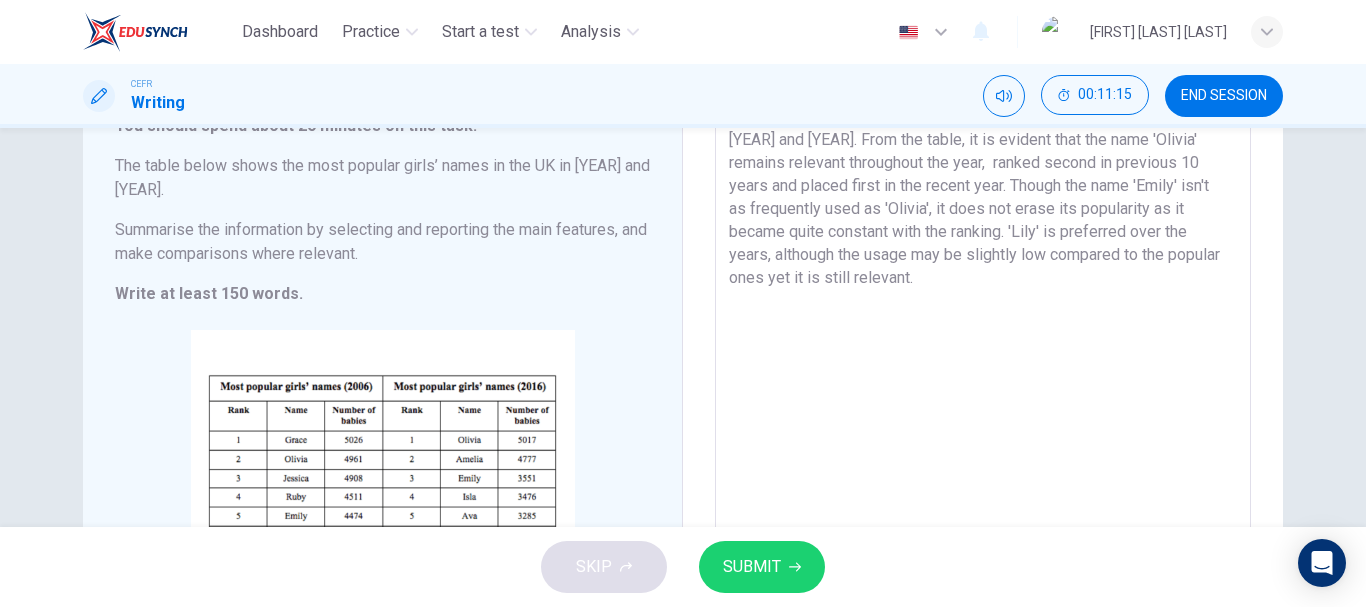 click on "The table shows a list of popular girl's names with differences in year [YEAR] and [YEAR]. From the table, it is evident that the name 'Olivia' remains relevant throughout the year,  ranked second in previous 10 years and placed first in the recent year. Though the name 'Emily' isn't as frequently used as 'Olivia', it does not erase its popularity as it became quite constant with the ranking. 'Lily' is preferred over the years, although the usage may be slightly low compared to the popular ones yet it is still relevant." at bounding box center [983, 384] 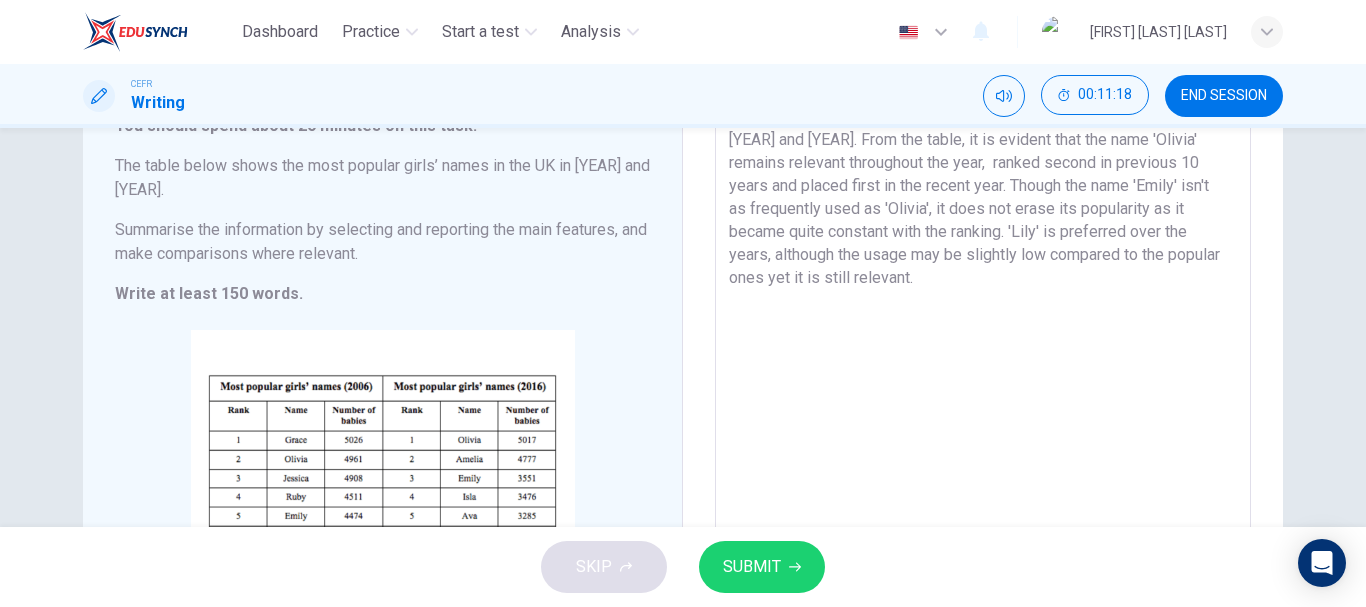 click on "The table shows a list of popular girl's names with differences in year [YEAR] and [YEAR]. From the table, it is evident that the name 'Olivia' remains relevant throughout the year,  ranked second in previous 10 years and placed first in the recent year. Though the name 'Emily' isn't as frequently used as 'Olivia', it does not erase its popularity as it became quite constant with the ranking. 'Lily' is preferred over the years, although the usage may be slightly low compared to the popular ones yet it is still relevant." at bounding box center (983, 384) 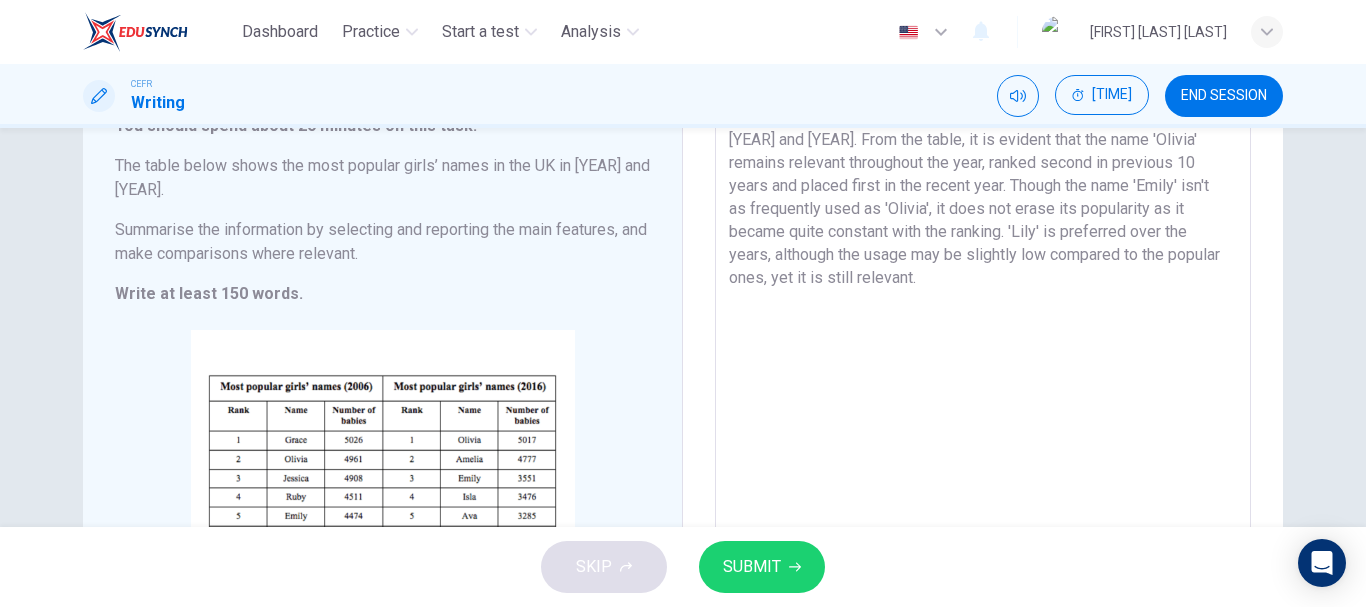 click on "The table shows a list of popular girl's names with differences in year [YEAR] and [YEAR]. From the table, it is evident that the name 'Olivia' remains relevant throughout the year, ranked second in previous 10 years and placed first in the recent year. Though the name 'Emily' isn't as frequently used as 'Olivia', it does not erase its popularity as it became quite constant with the ranking. 'Lily' is preferred over the years, although the usage may be slightly low compared to the popular ones, yet it is still relevant." at bounding box center [983, 384] 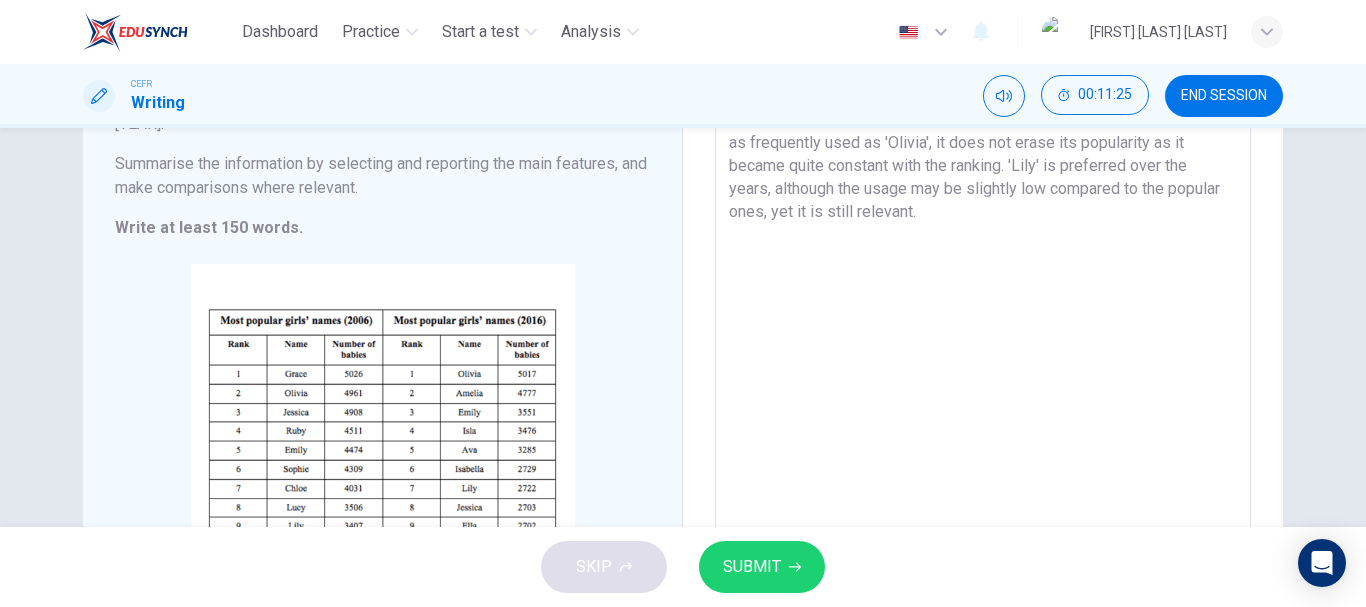 scroll, scrollTop: 217, scrollLeft: 0, axis: vertical 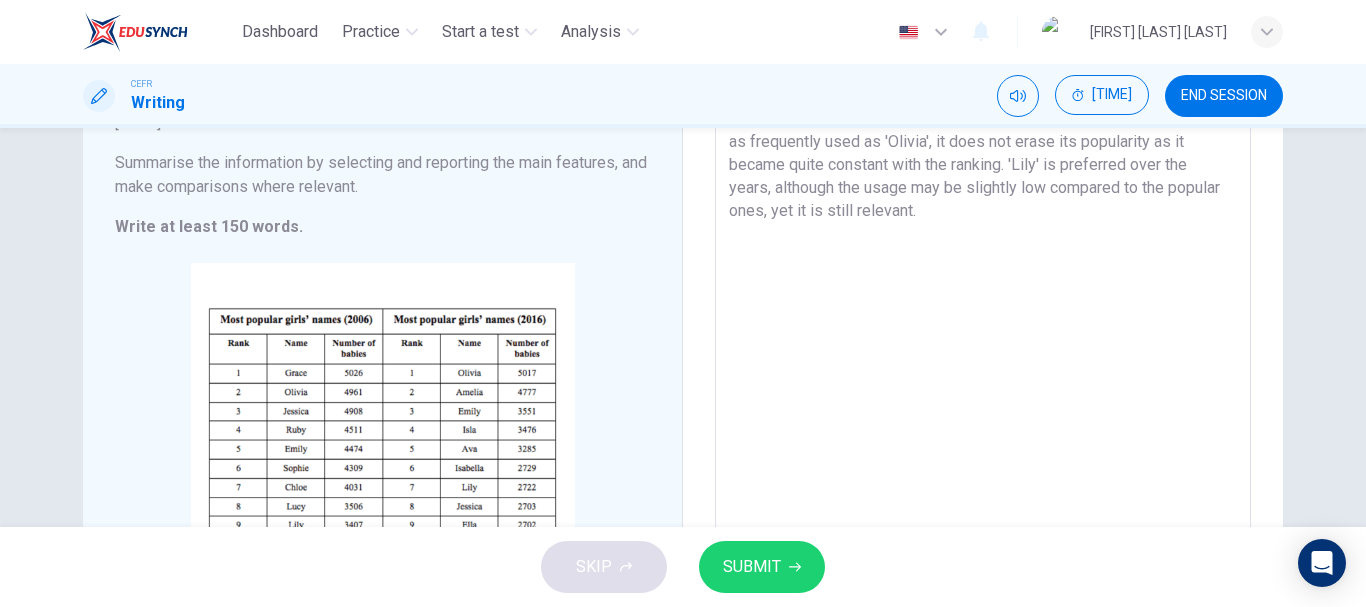 drag, startPoint x: 925, startPoint y: 208, endPoint x: 759, endPoint y: 224, distance: 166.7693 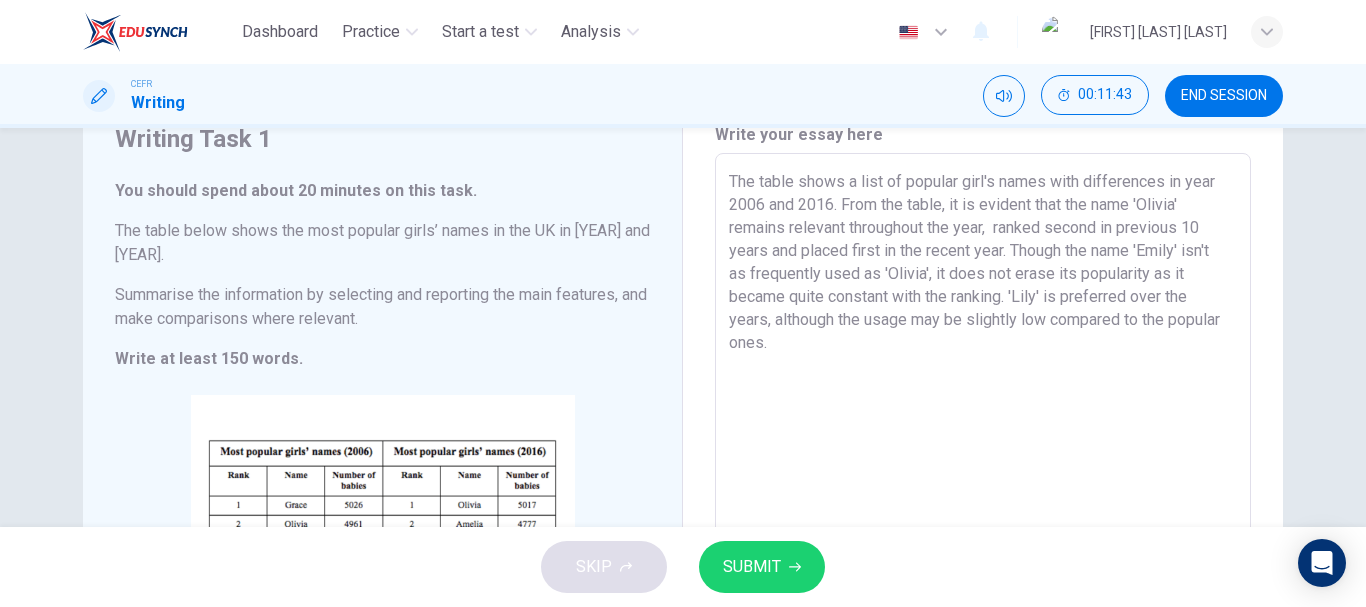 scroll, scrollTop: 83, scrollLeft: 0, axis: vertical 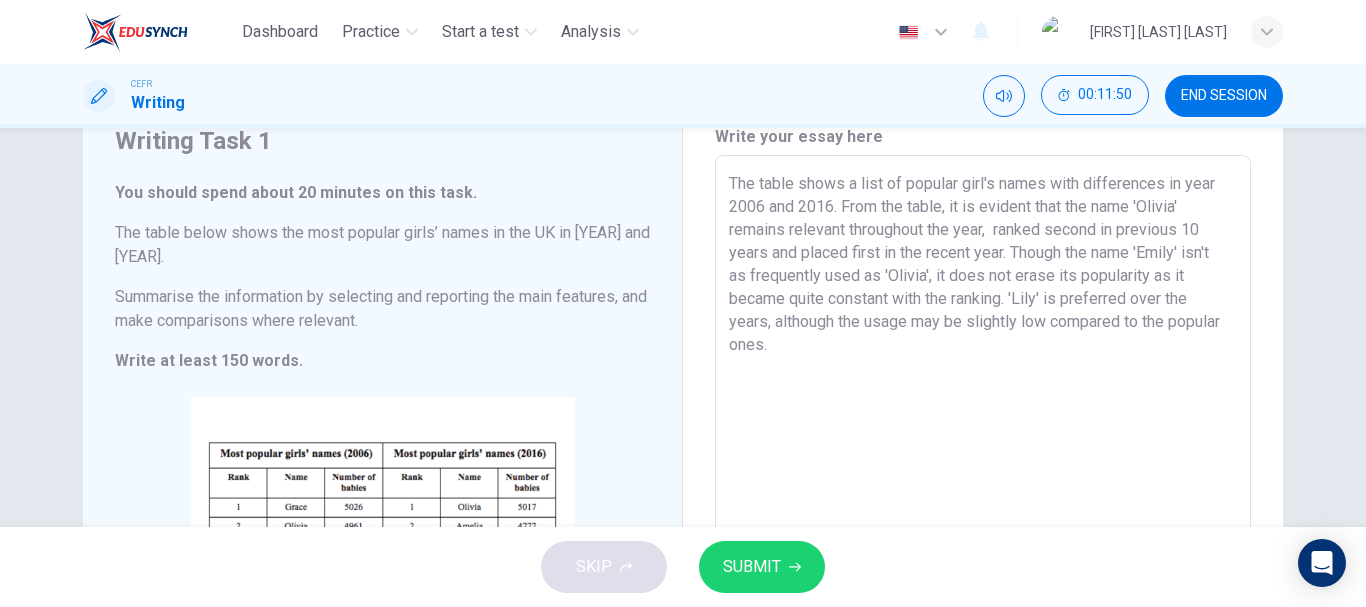 click on "The table shows a list of popular girl's names with differences in year 2006 and 2016. From the table, it is evident that the name 'Olivia' remains relevant throughout the year,  ranked second in previous 10 years and placed first in the recent year. Though the name 'Emily' isn't as frequently used as 'Olivia', it does not erase its popularity as it became quite constant with the ranking. 'Lily' is preferred over the years, although the usage may be slightly low compared to the popular ones." at bounding box center (983, 451) 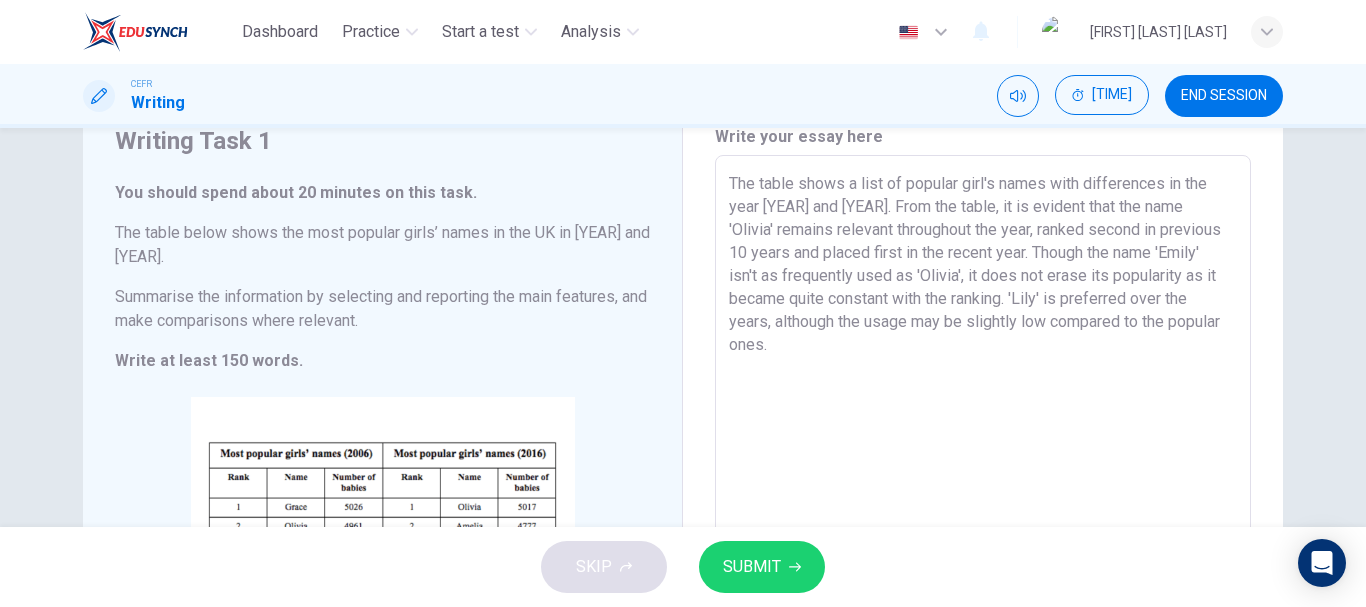 click on "The table shows a list of popular girl's names with differences in the year [YEAR] and [YEAR]. From the table, it is evident that the name 'Olivia' remains relevant throughout the year, ranked second in previous 10 years and placed first in the recent year. Though the name 'Emily' isn't as frequently used as 'Olivia', it does not erase its popularity as it became quite constant with the ranking. 'Lily' is preferred over the years, although the usage may be slightly low compared to the popular ones." at bounding box center (983, 451) 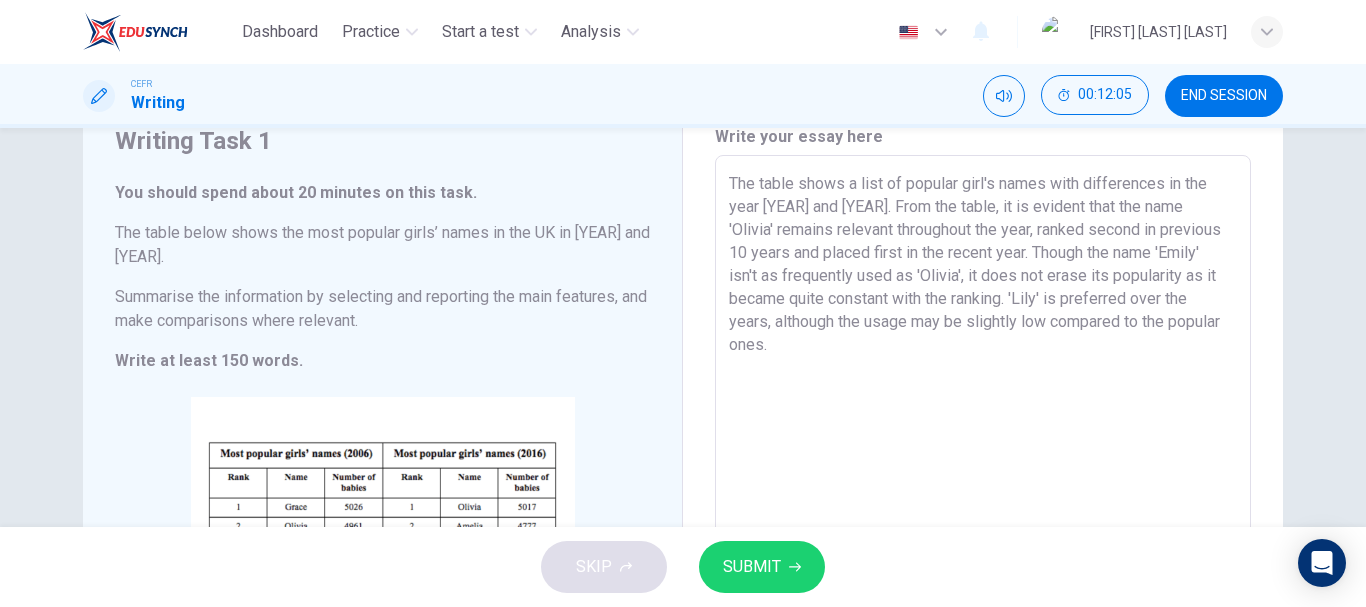 drag, startPoint x: 723, startPoint y: 179, endPoint x: 820, endPoint y: 302, distance: 156.6461 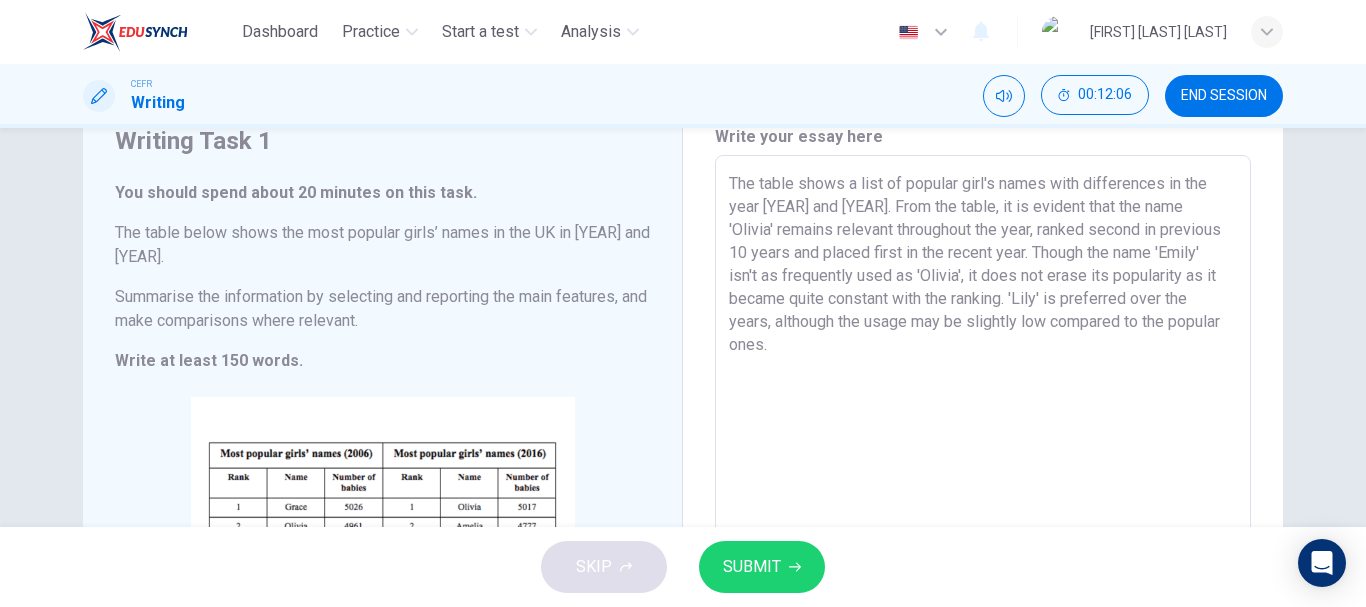 drag, startPoint x: 752, startPoint y: 328, endPoint x: 719, endPoint y: 183, distance: 148.70776 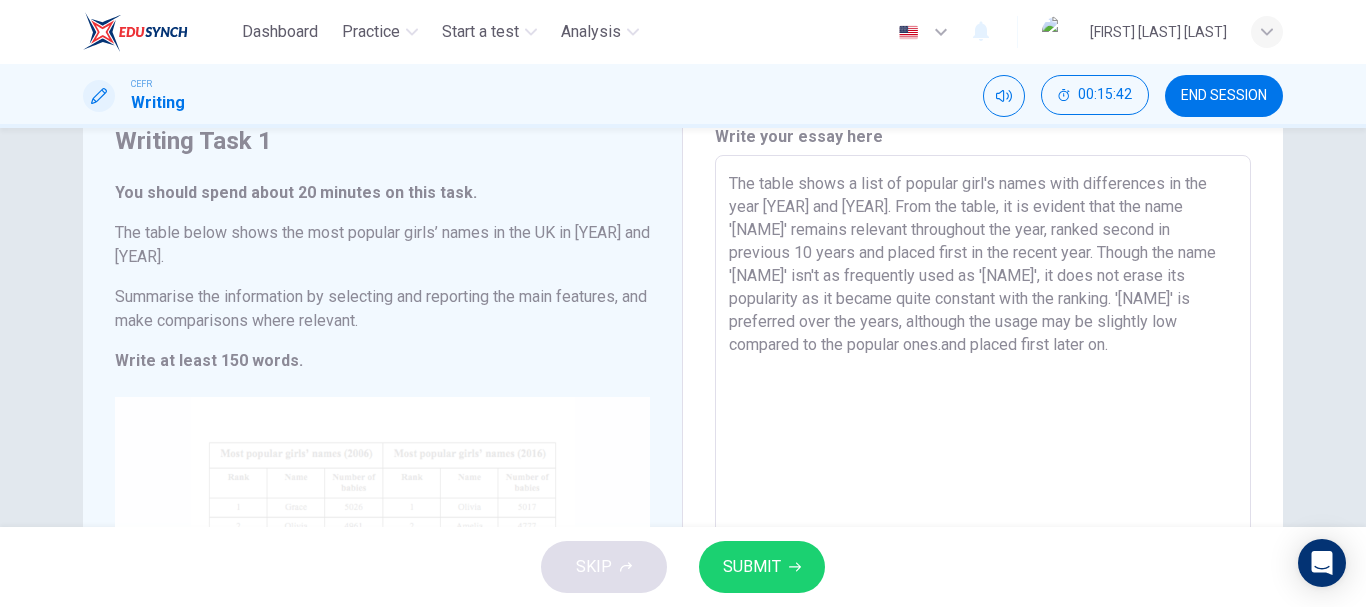 click on "Click to Zoom" at bounding box center (382, 587) 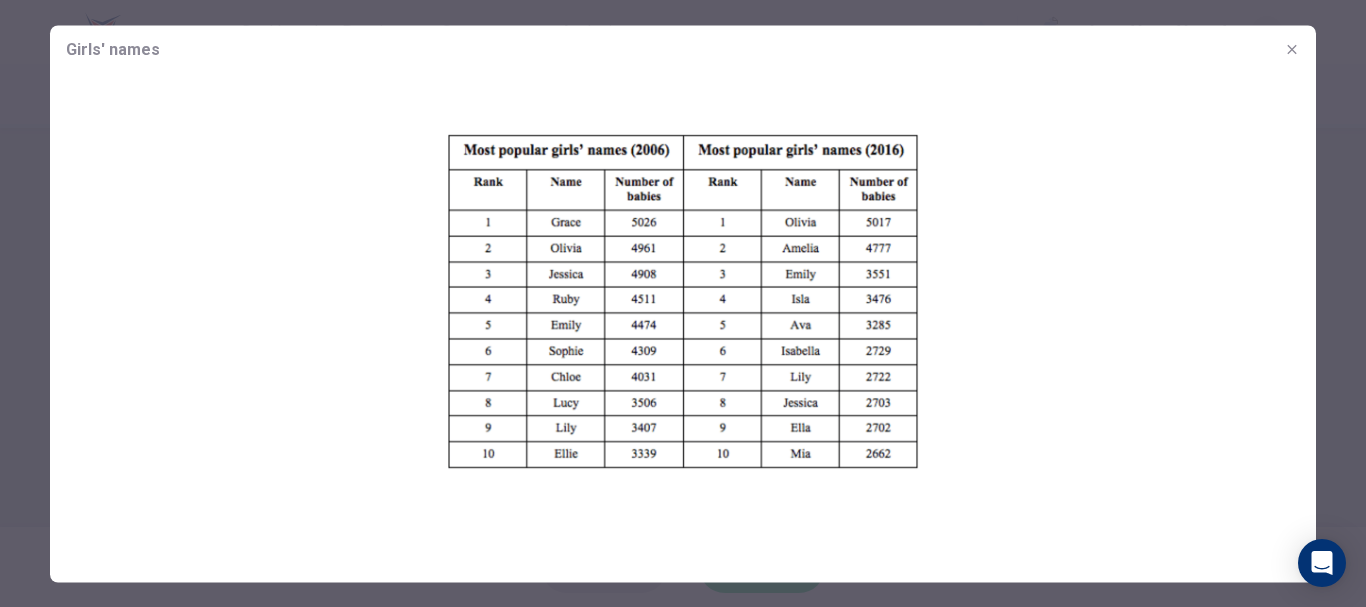 click at bounding box center [683, 303] 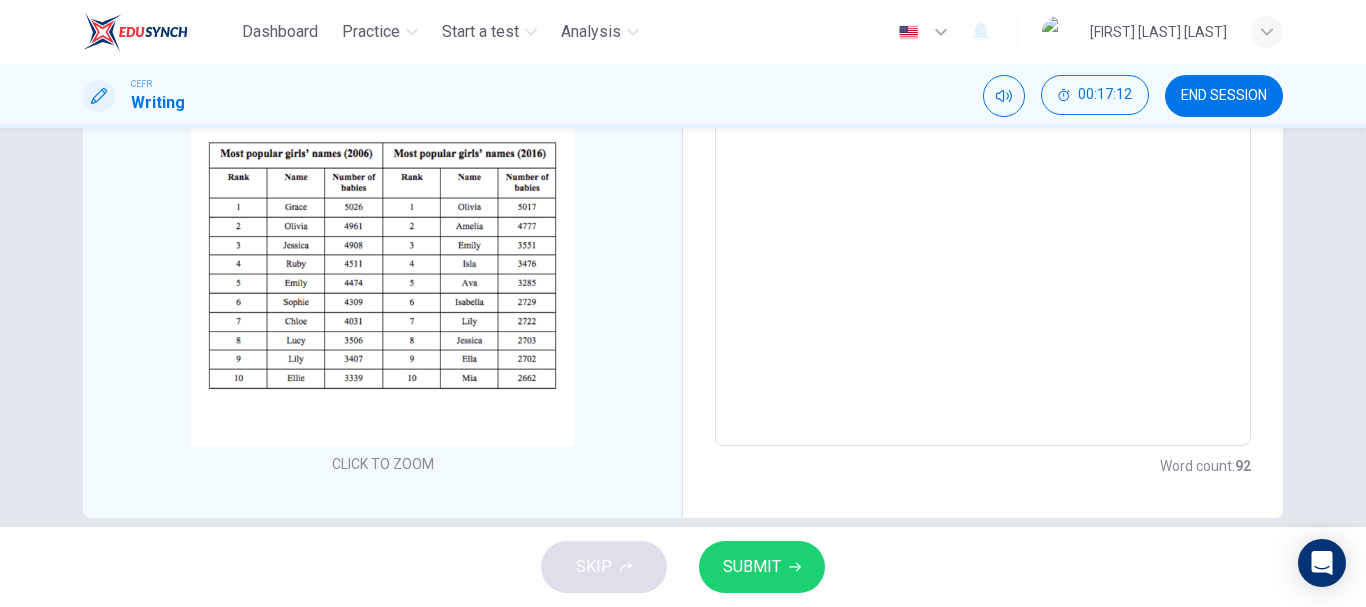 scroll, scrollTop: 414, scrollLeft: 0, axis: vertical 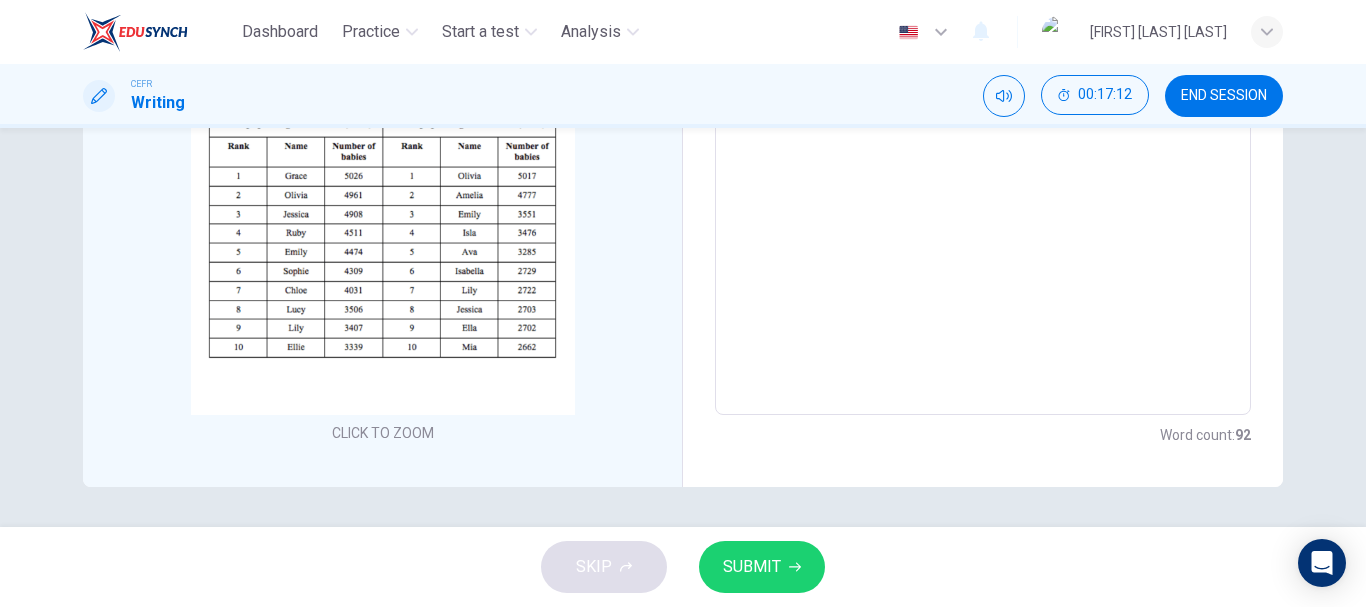 click on "Click to Zoom" at bounding box center (382, 256) 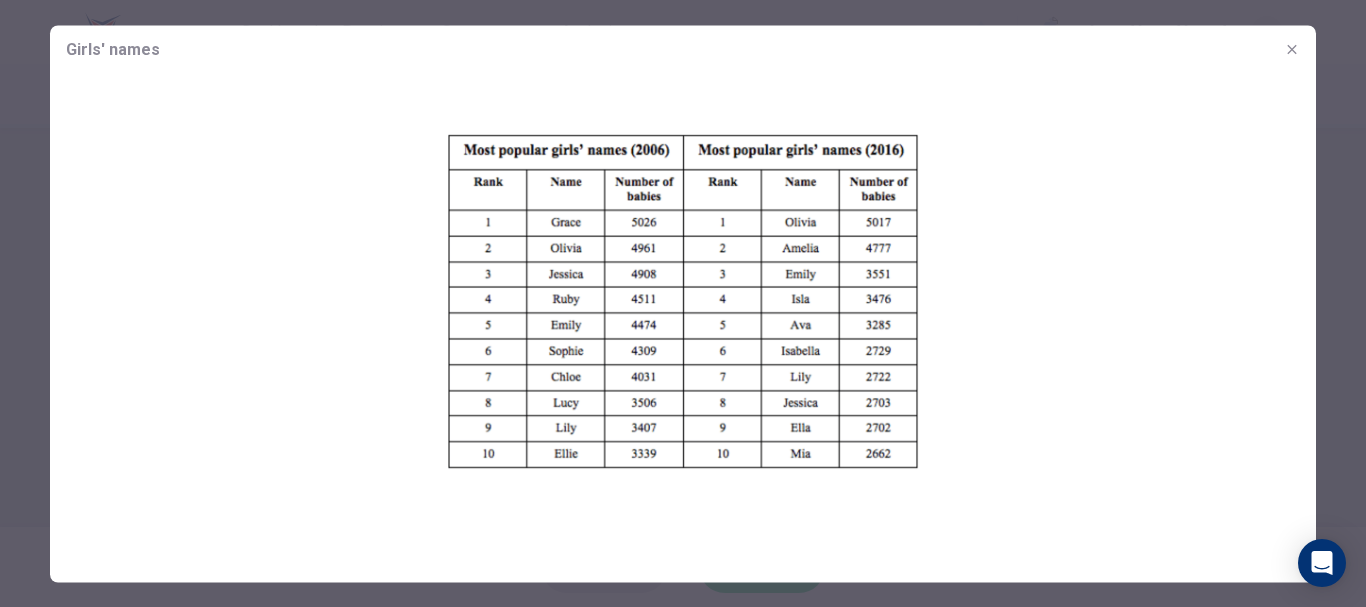 click at bounding box center (683, 303) 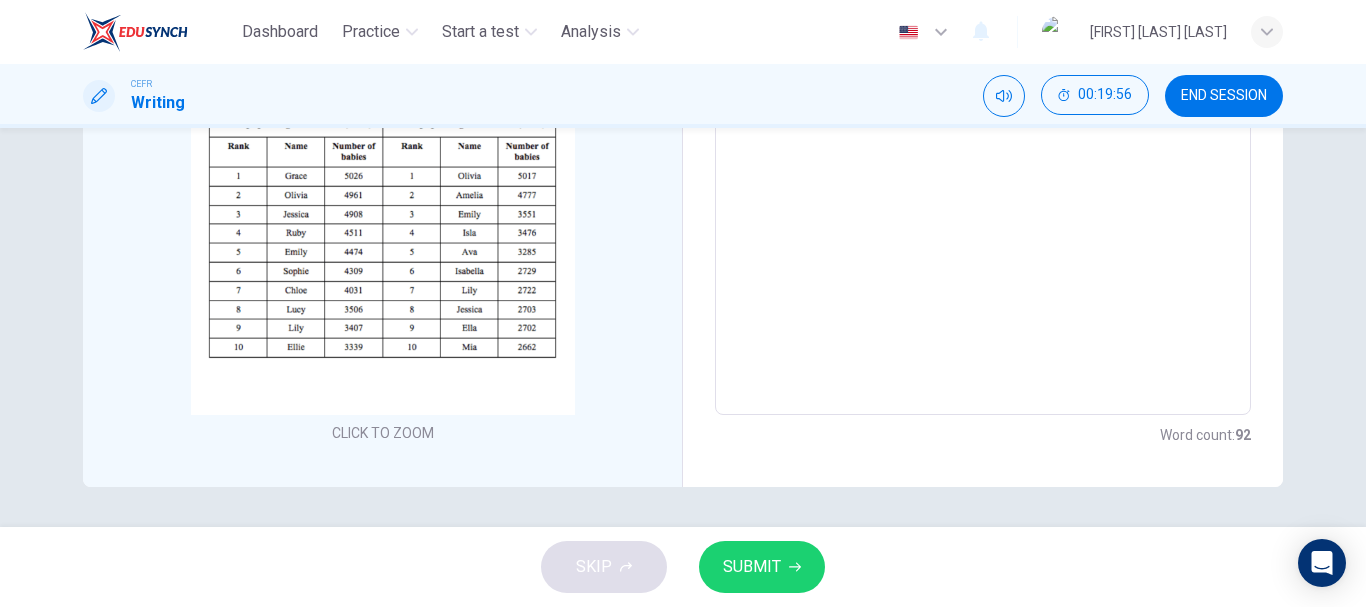 scroll, scrollTop: 47, scrollLeft: 0, axis: vertical 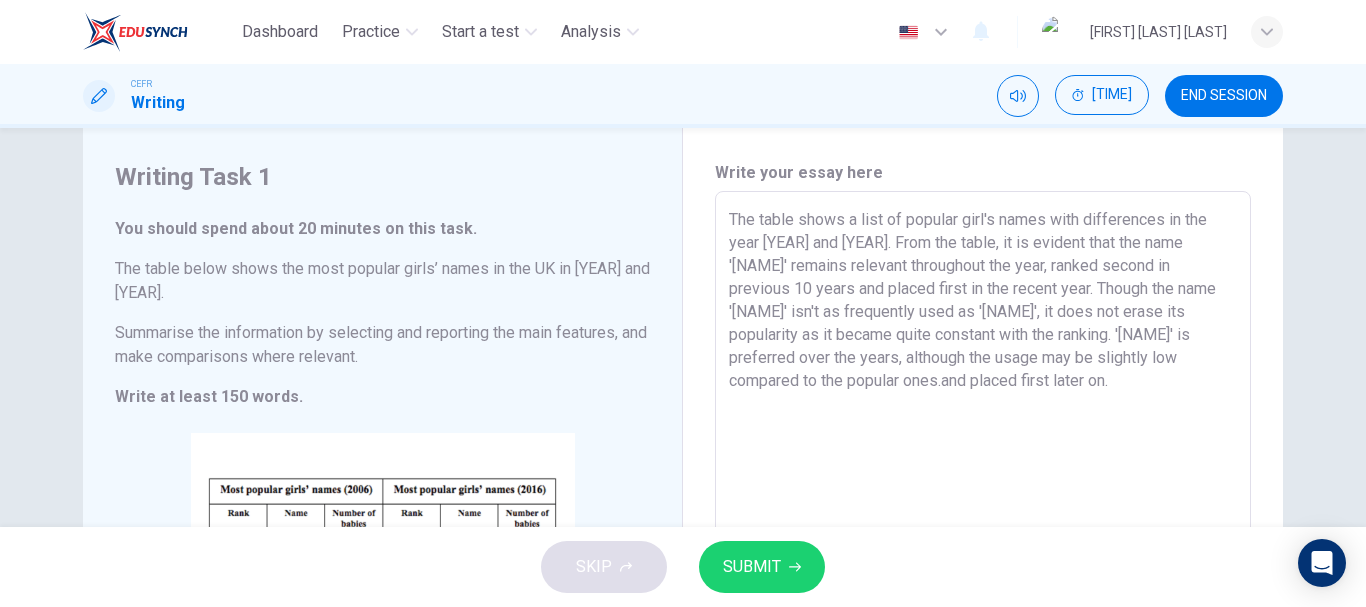 click on "The table shows a list of popular girl's names with differences in the year [YEAR] and [YEAR]. From the table, it is evident that the name '[NAME]' remains relevant throughout the year, ranked second in previous 10 years and placed first in the recent year. Though the name '[NAME]' isn't as frequently used as '[NAME]', it does not erase its popularity as it became quite constant with the ranking. '[NAME]' is preferred over the years, although the usage may be slightly low compared to the popular ones.and placed first later on." at bounding box center [983, 487] 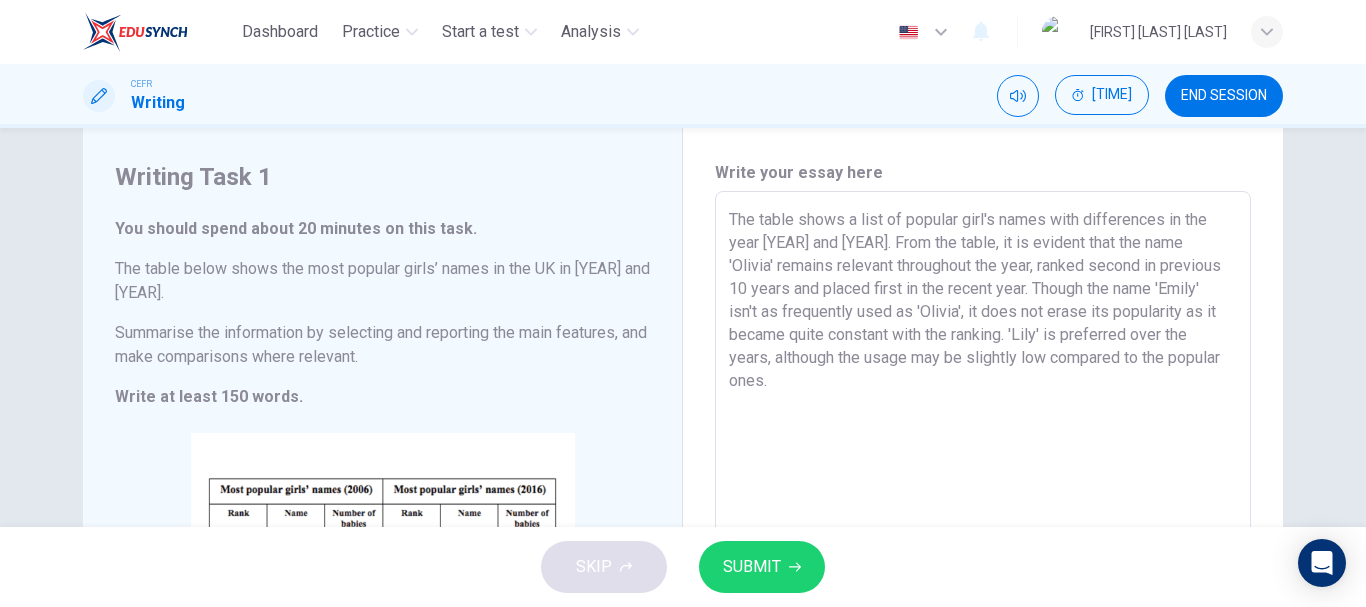 click on "The table shows a list of popular girl's names with differences in the year [YEAR] and [YEAR]. From the table, it is evident that the name 'Olivia' remains relevant throughout the year, ranked second in previous 10 years and placed first in the recent year. Though the name 'Emily' isn't as frequently used as 'Olivia', it does not erase its popularity as it became quite constant with the ranking. 'Lily' is preferred over the years, although the usage may be slightly low compared to the popular ones." at bounding box center [983, 487] 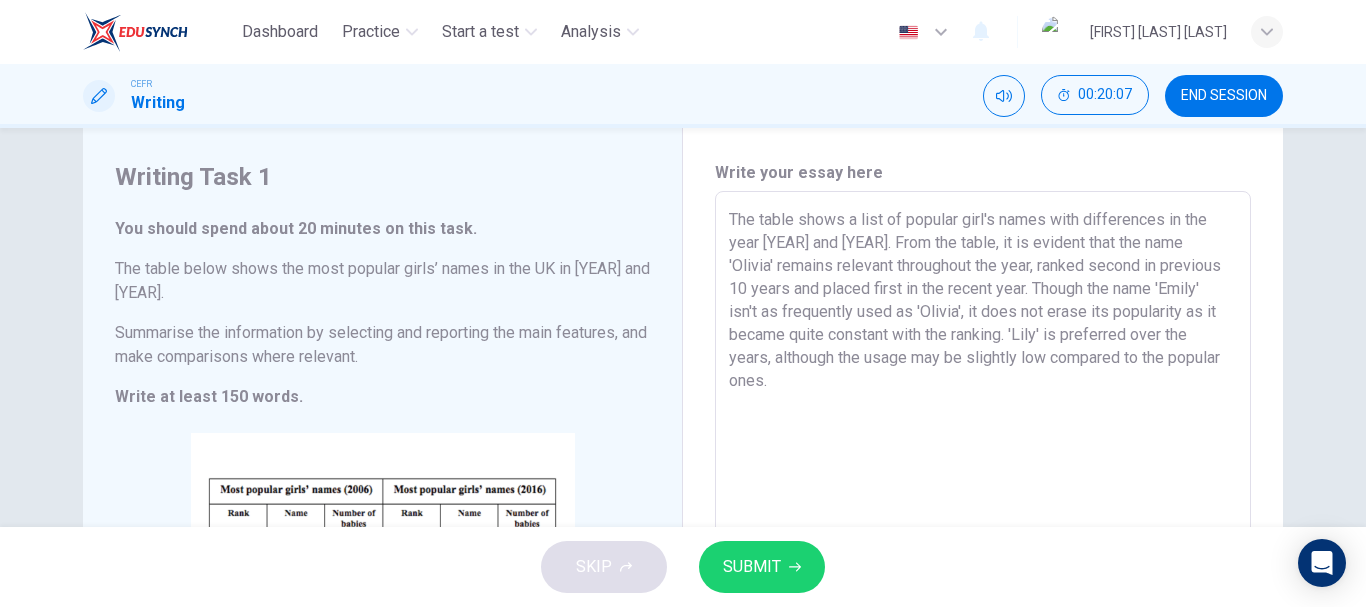 type on "The table shows a list of popular girl's names with differences in the year [YEAR] and [YEAR]. From the table, it is evident that the name 'Olivia' remains relevant throughout the year, ranked second in previous 10 years and placed first in the recent year. Though the name 'Emily' isn't as frequently used as 'Olivia', it does not erase its popularity as it became quite constant with the ranking. 'Lily' is preferred over the years, although the usage may be slightly low compared to the popular ones." 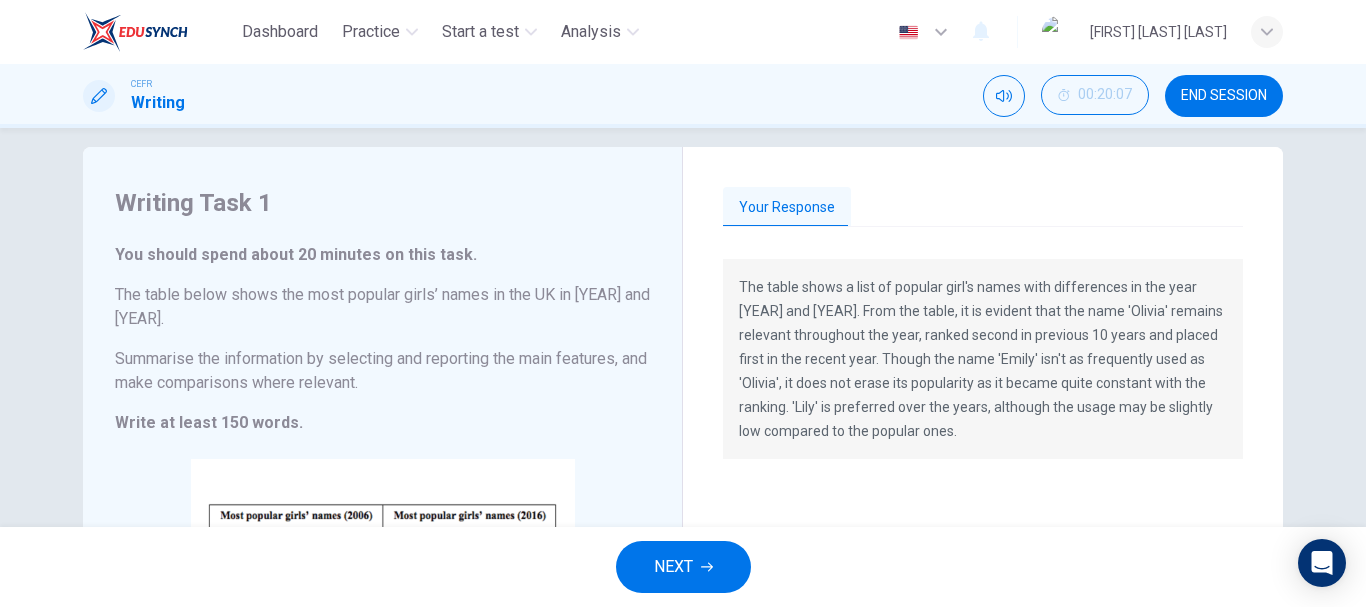 scroll, scrollTop: 0, scrollLeft: 0, axis: both 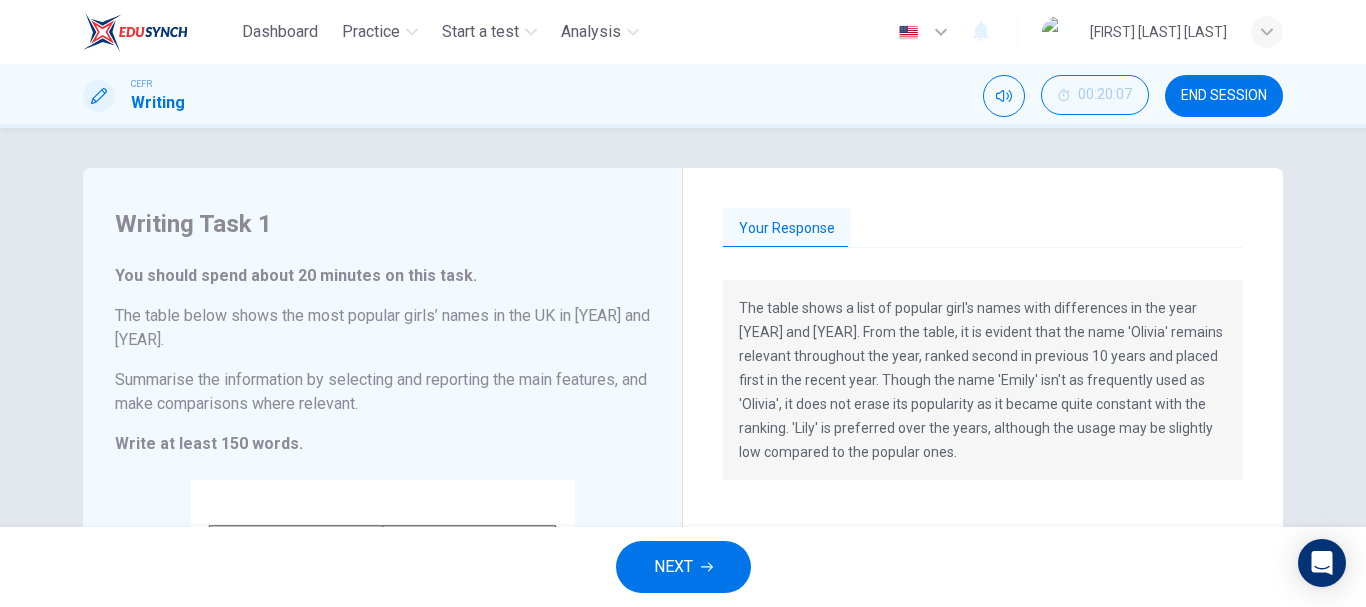 click on "NEXT" at bounding box center (673, 567) 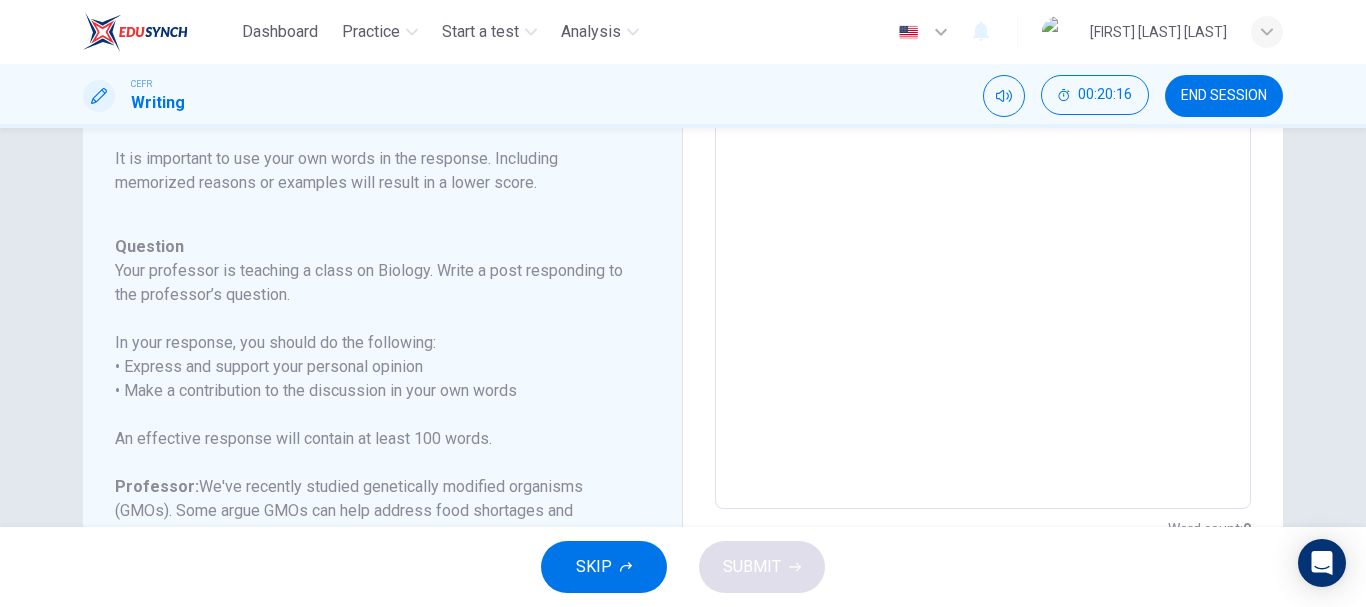 scroll, scrollTop: 417, scrollLeft: 0, axis: vertical 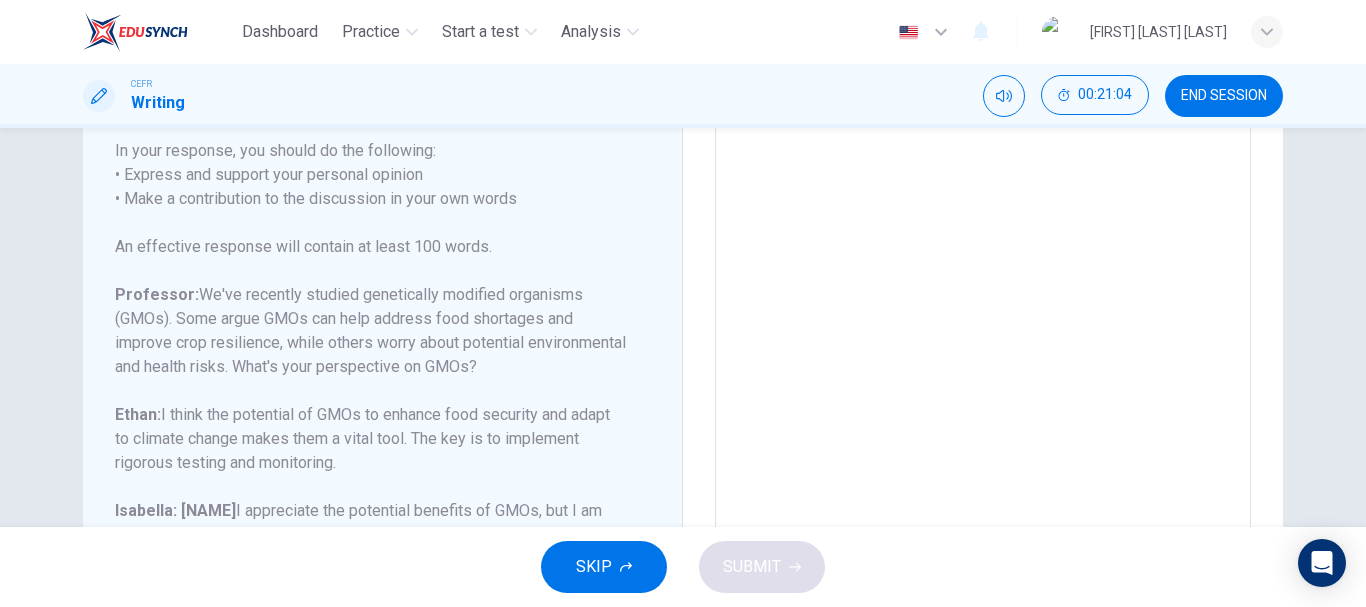 click on "END SESSION" at bounding box center (1224, 96) 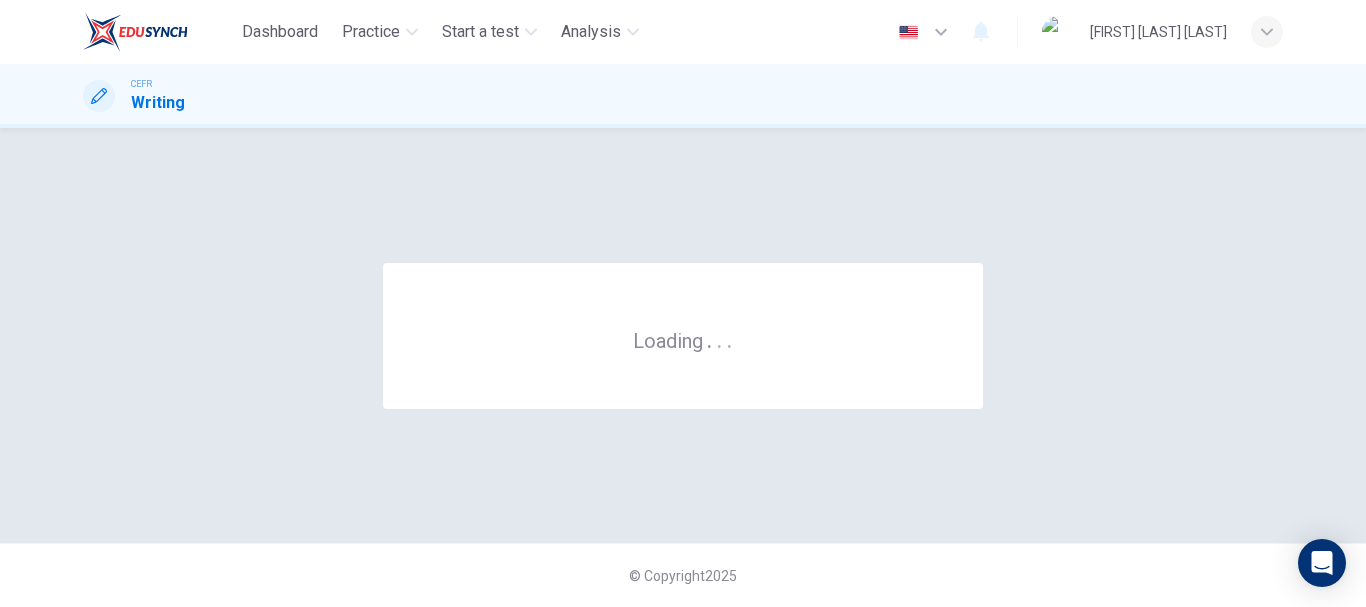 scroll, scrollTop: 0, scrollLeft: 0, axis: both 